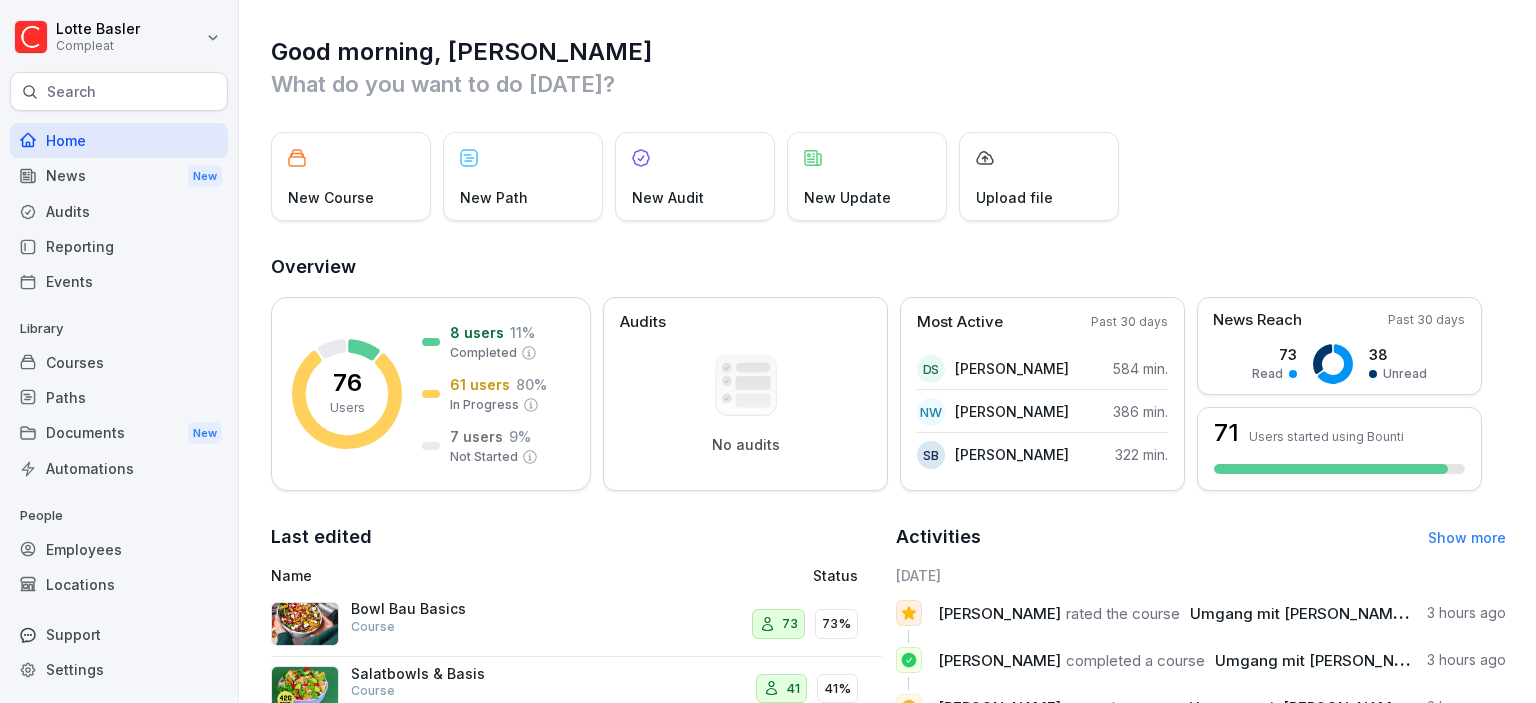 scroll, scrollTop: 0, scrollLeft: 0, axis: both 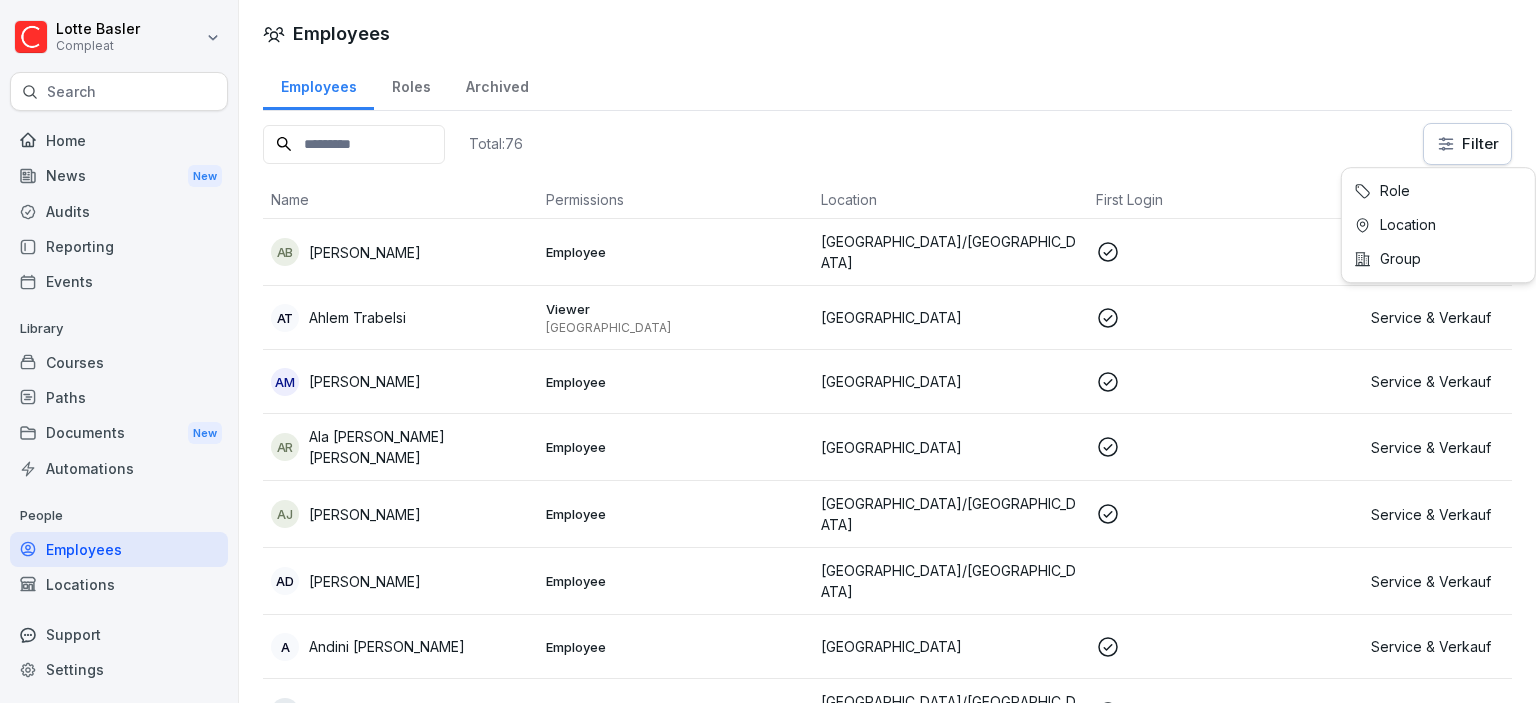 click on "[PERSON_NAME] Compleat Search Home News New Audits Reporting Events Library Courses Paths Documents New Automations People Employees Locations Support Settings Employees Employees Roles Archived Total:  76 Filter Name Permissions Location First Login Role AB [PERSON_NAME] Employee [GEOGRAPHIC_DATA]/Fürth Service & Verkauf AT [GEOGRAPHIC_DATA][PERSON_NAME] Viewer [GEOGRAPHIC_DATA]   [GEOGRAPHIC_DATA] Service & Verkauf AM [PERSON_NAME] Employee [GEOGRAPHIC_DATA] Service & Verkauf AR Ala [PERSON_NAME] [PERSON_NAME] Employee [GEOGRAPHIC_DATA] Service & Verkauf AJ [PERSON_NAME] Employee [GEOGRAPHIC_DATA]/Fürth Service & Verkauf AD [PERSON_NAME] Employee [GEOGRAPHIC_DATA]/Fürth Service & Verkauf A Andini Tiasa Arumpuspita  Employee [GEOGRAPHIC_DATA] Service & Verkauf AS [PERSON_NAME] Employee [GEOGRAPHIC_DATA]/[GEOGRAPHIC_DATA] Service & Verkauf AD [PERSON_NAME] Employee [GEOGRAPHIC_DATA]/Fürth Service & Verkauf AP [PERSON_NAME] Employee Frankfurt Nordend Service & Verkauf AK [PERSON_NAME] Employee Frankfurt Nordend Service & Verkauf AV [PERSON_NAME] Employee [GEOGRAPHIC_DATA]/[GEOGRAPHIC_DATA] AS" at bounding box center [768, 351] 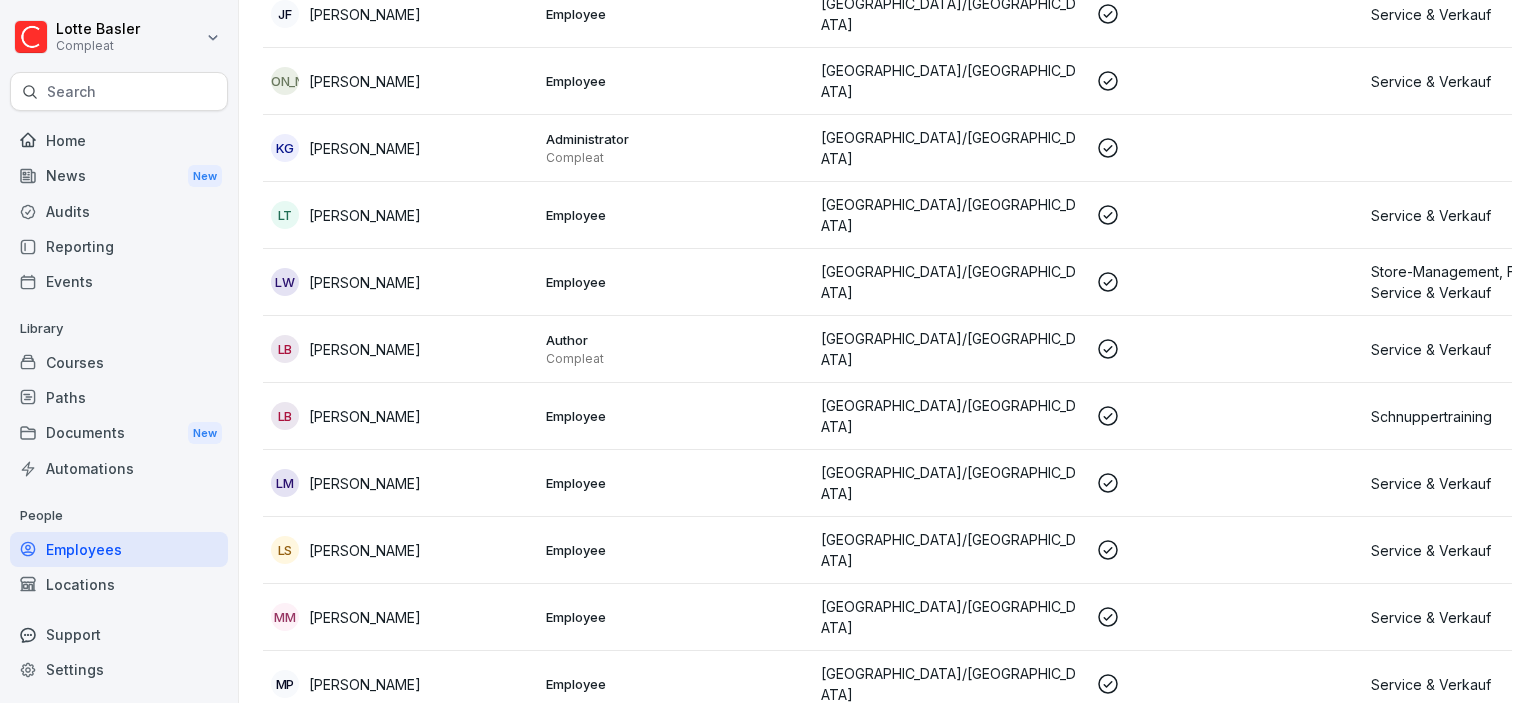 scroll, scrollTop: 1311, scrollLeft: 0, axis: vertical 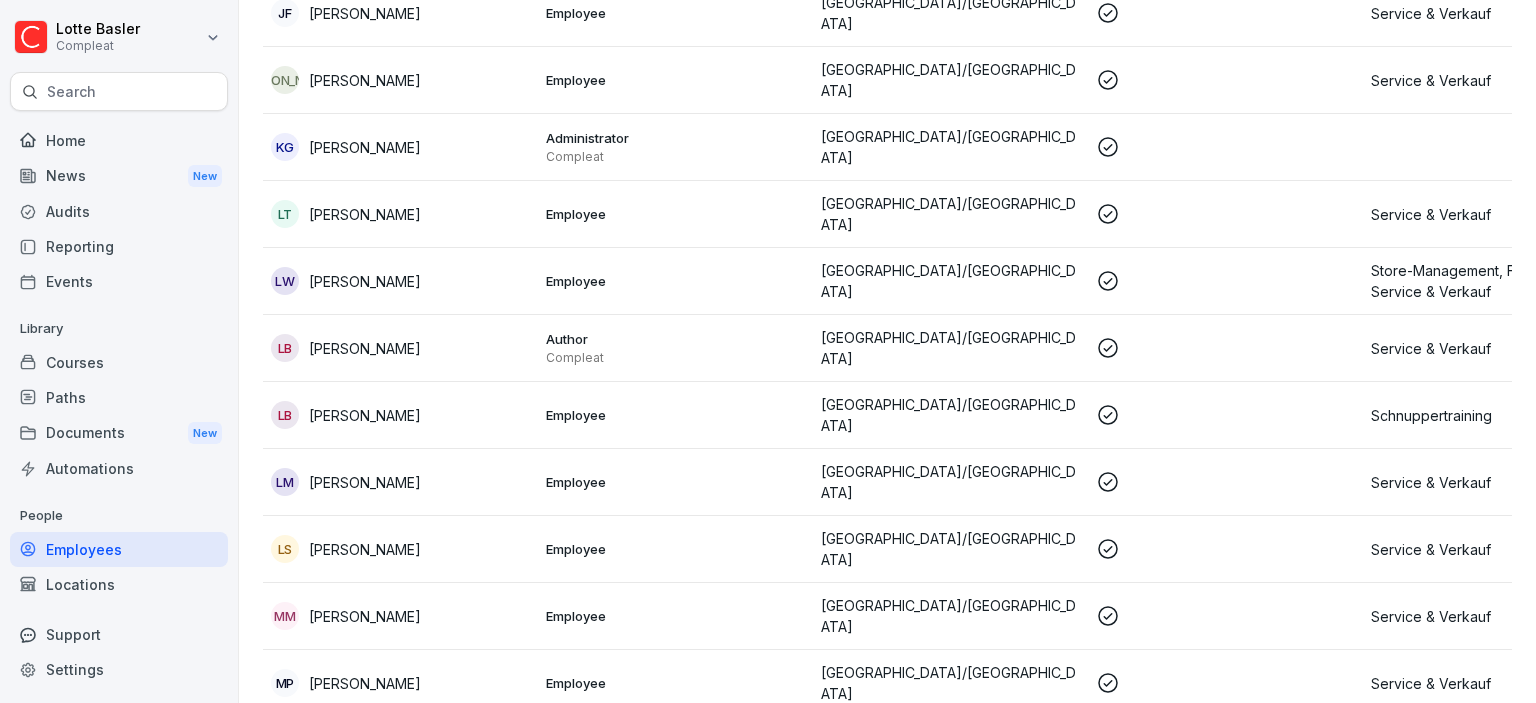 click on "[GEOGRAPHIC_DATA]/[GEOGRAPHIC_DATA]" at bounding box center [950, 415] 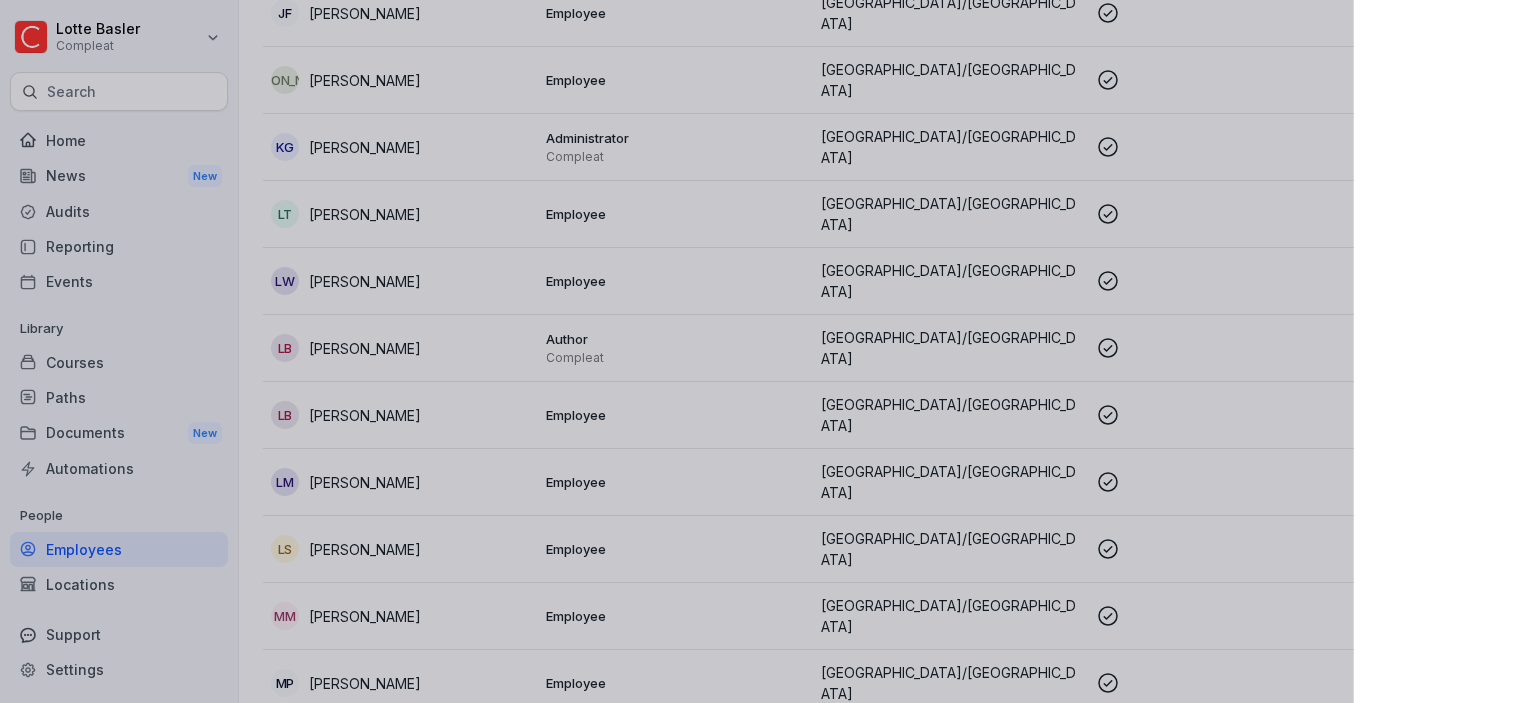 scroll, scrollTop: 1311, scrollLeft: 0, axis: vertical 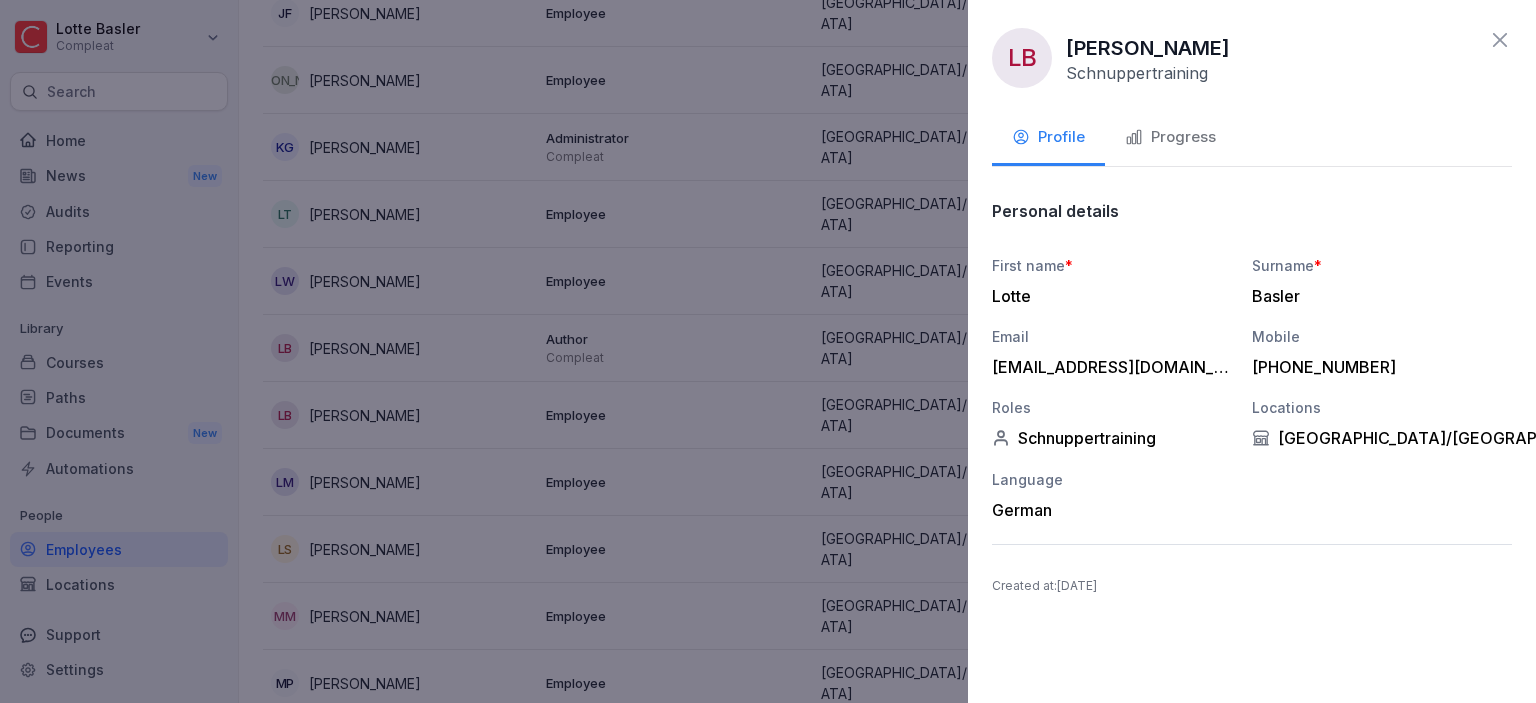 click on "Progress" at bounding box center (1170, 137) 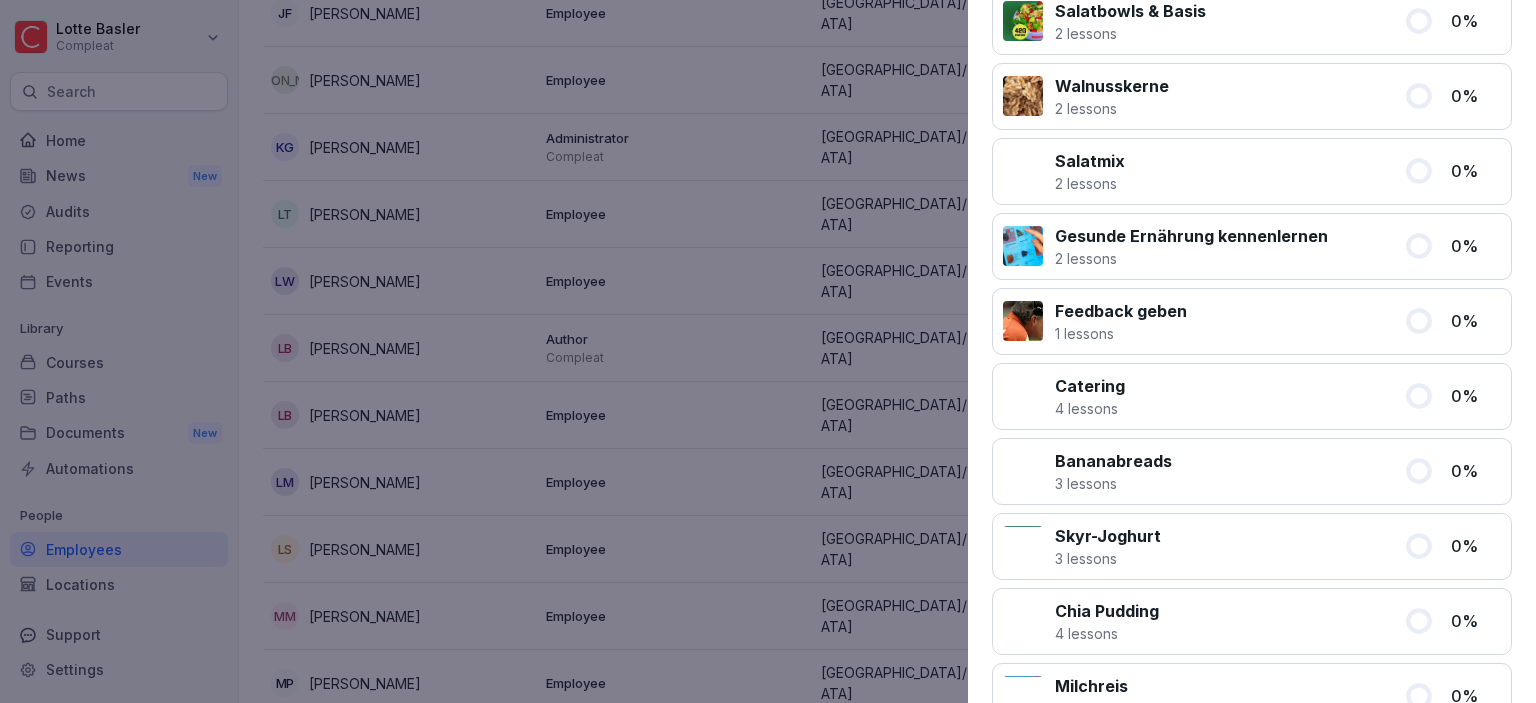 scroll, scrollTop: 0, scrollLeft: 0, axis: both 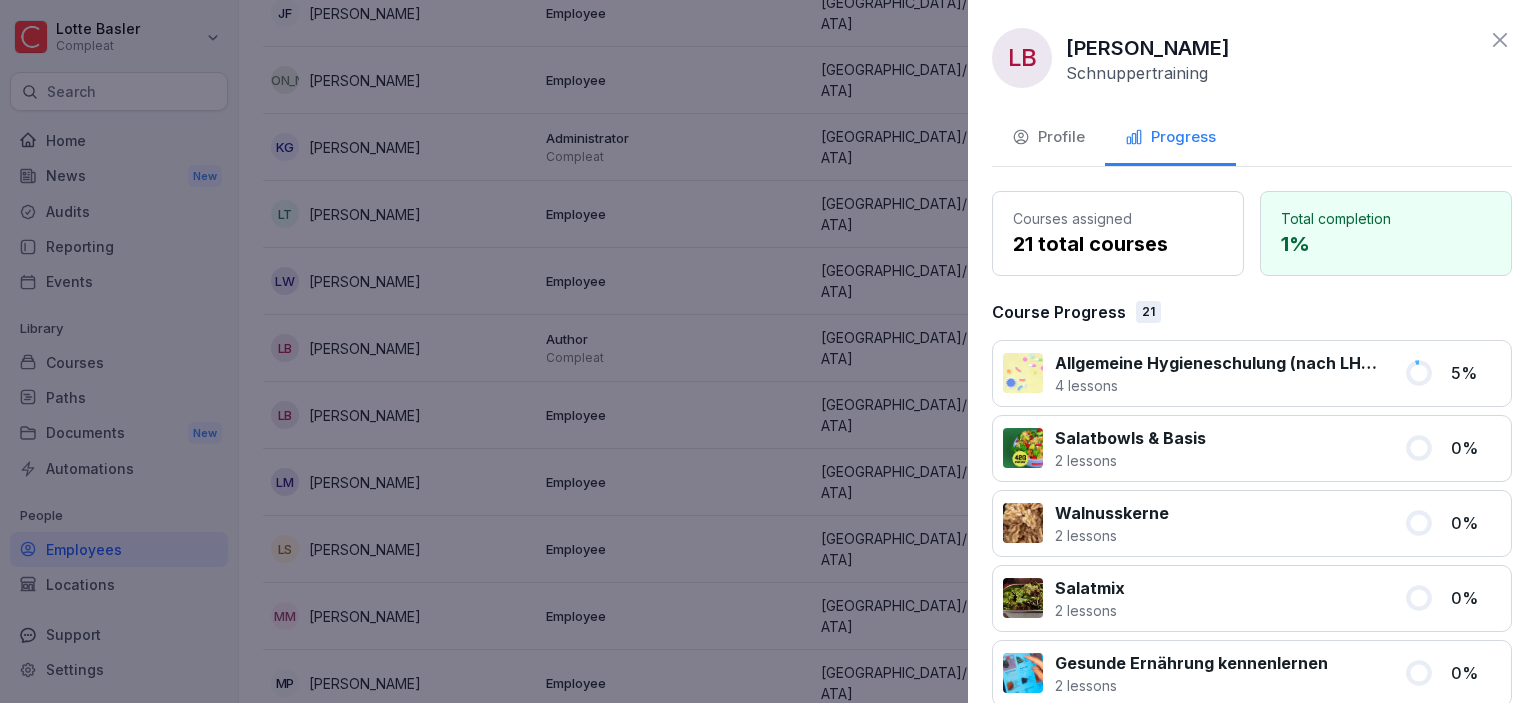 click 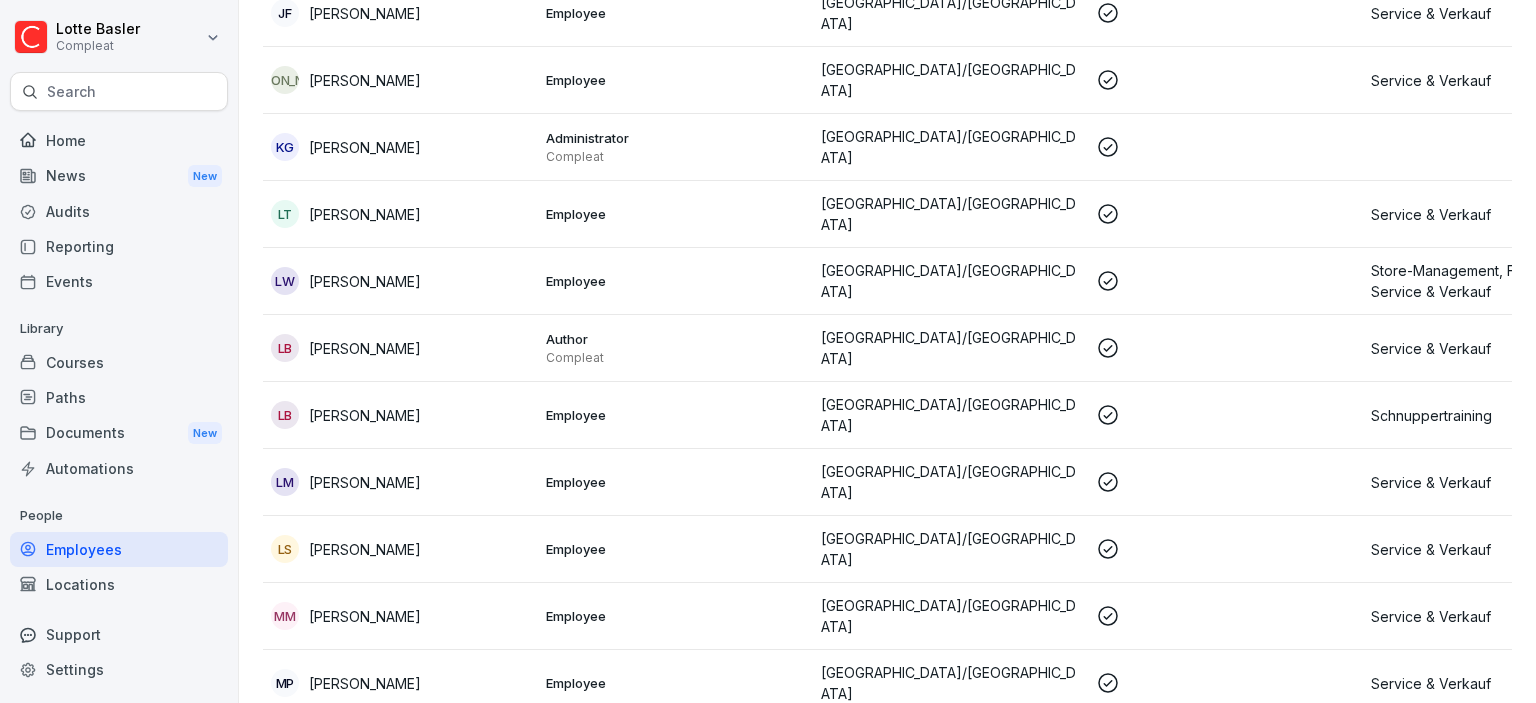 scroll, scrollTop: 1311, scrollLeft: 0, axis: vertical 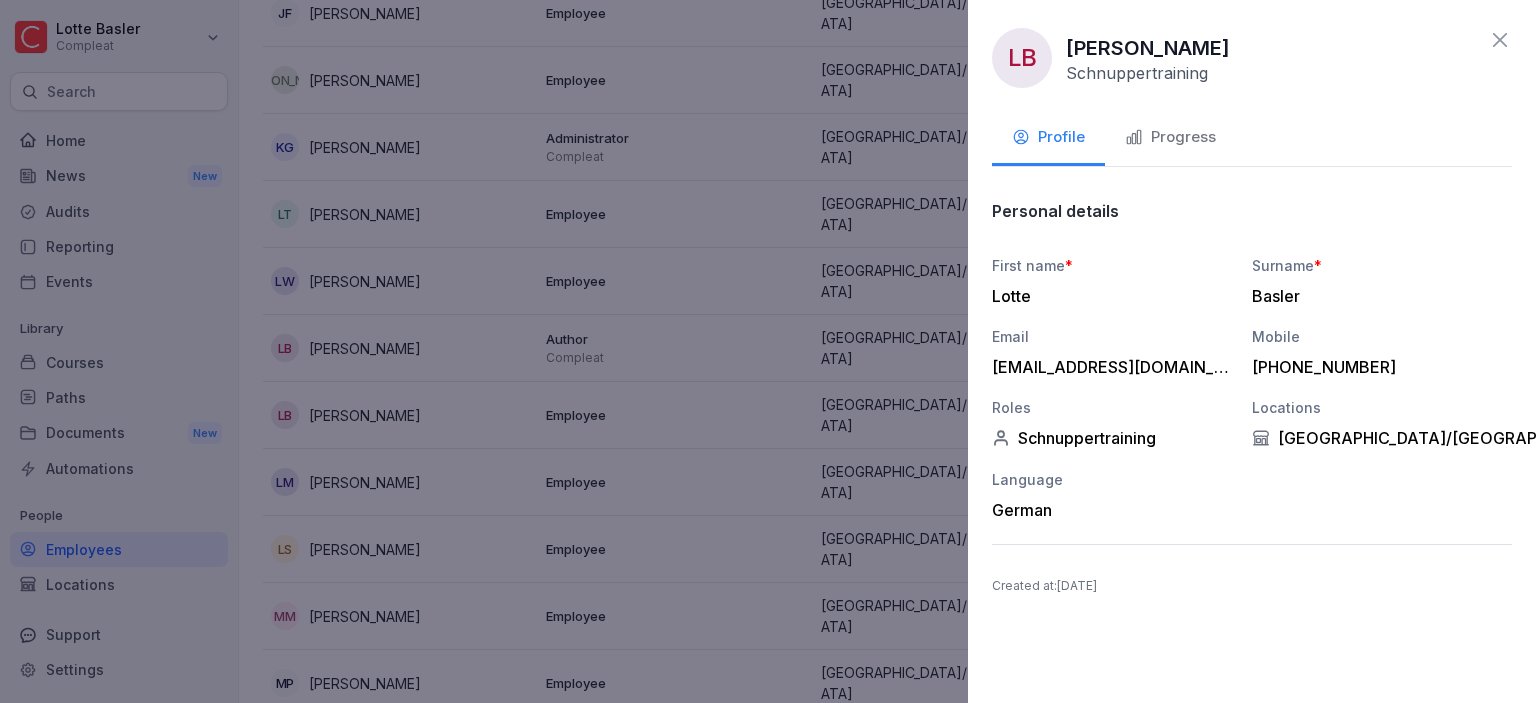 click on "Progress" at bounding box center (1170, 139) 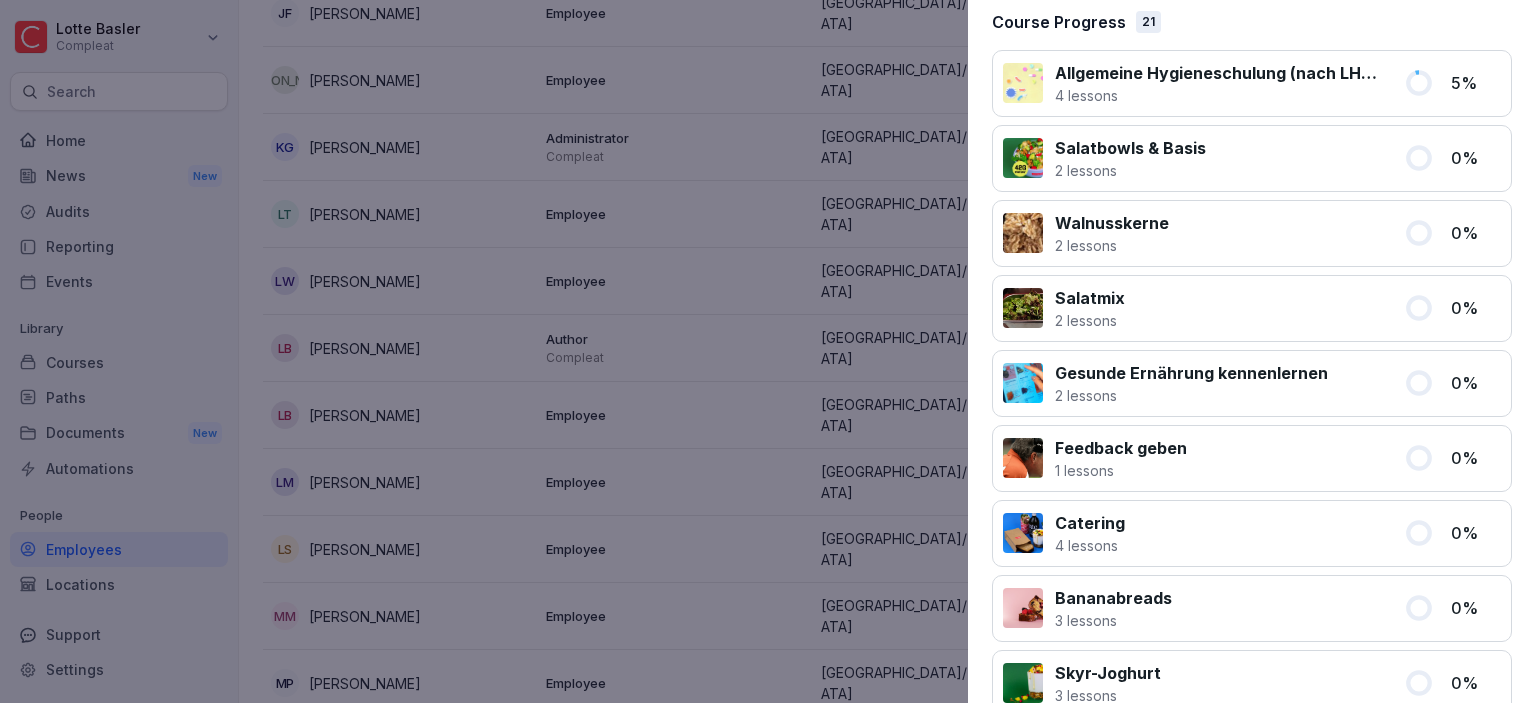 scroll, scrollTop: 0, scrollLeft: 0, axis: both 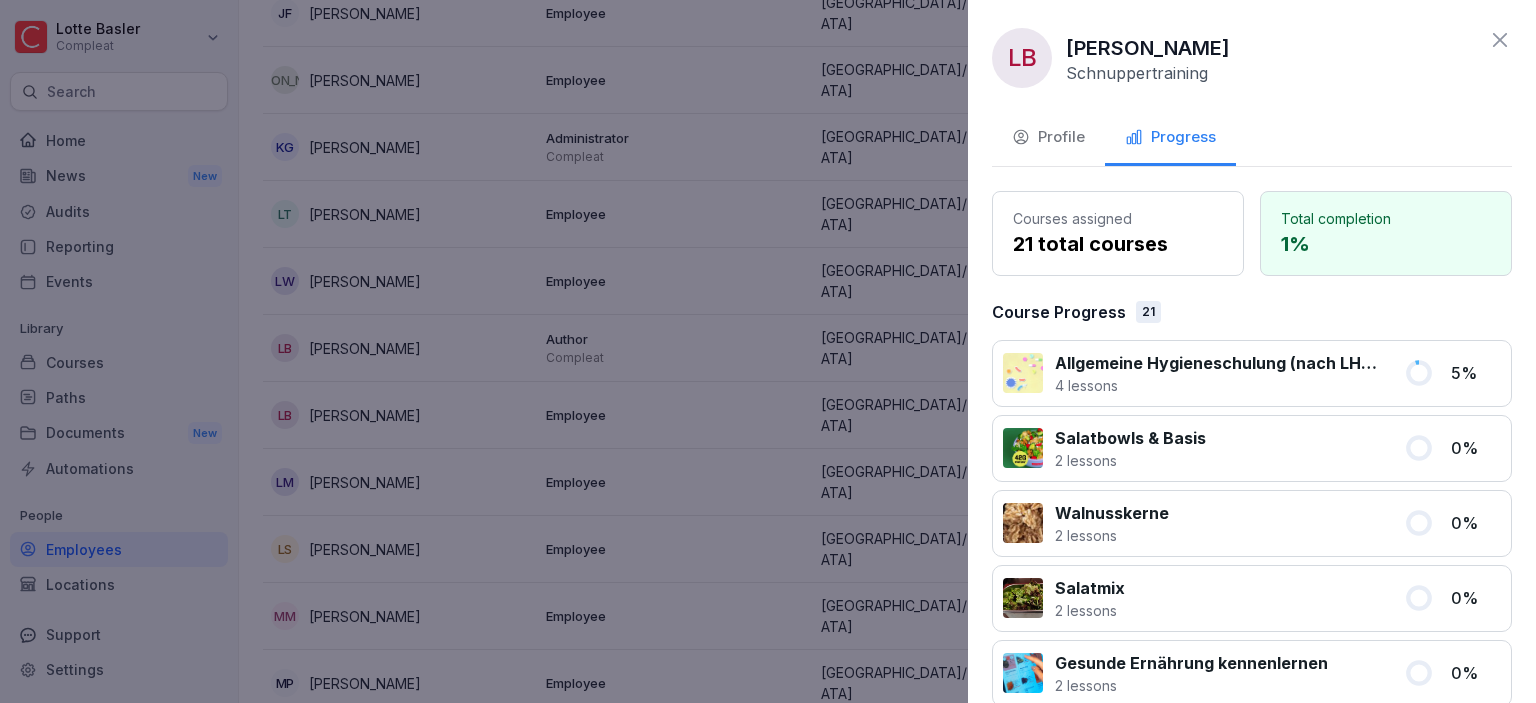 click on "Profile" at bounding box center (1048, 137) 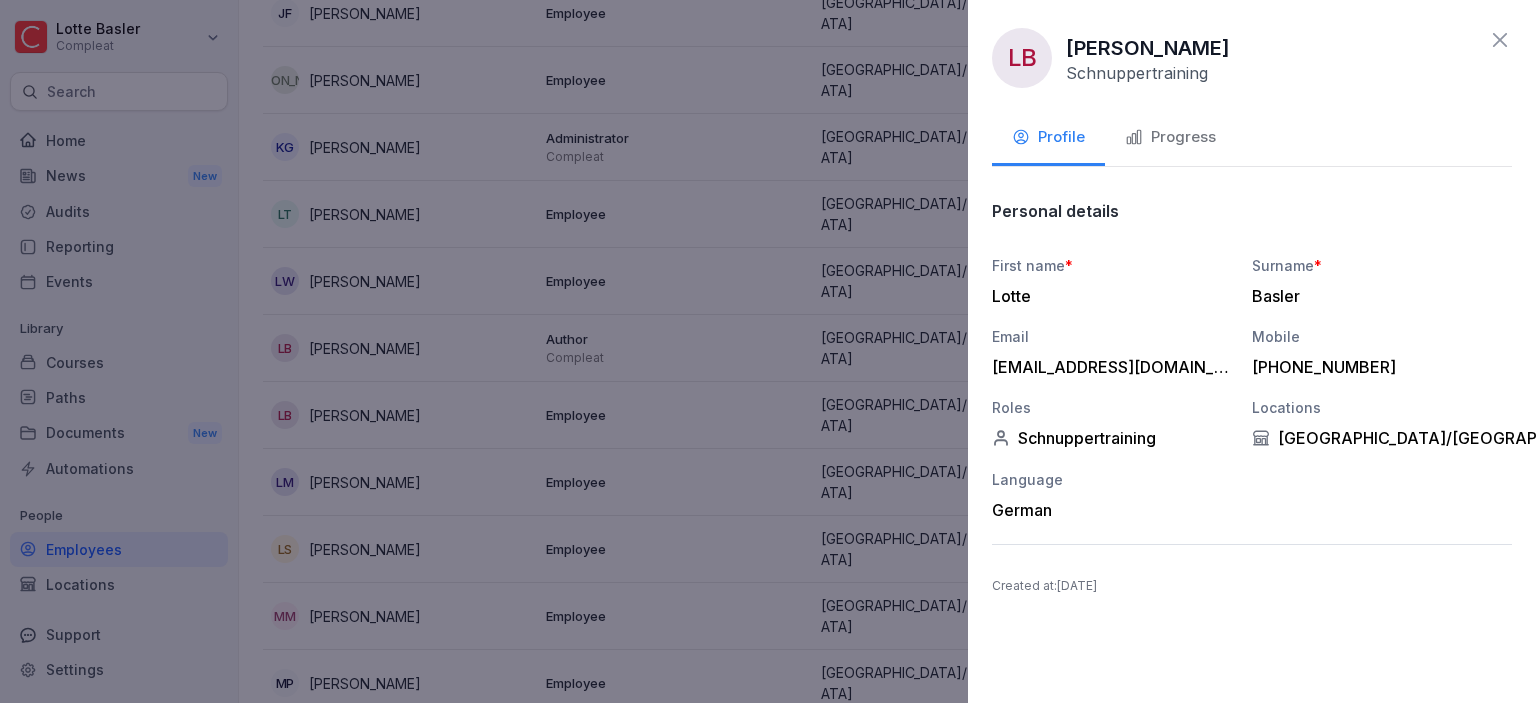click 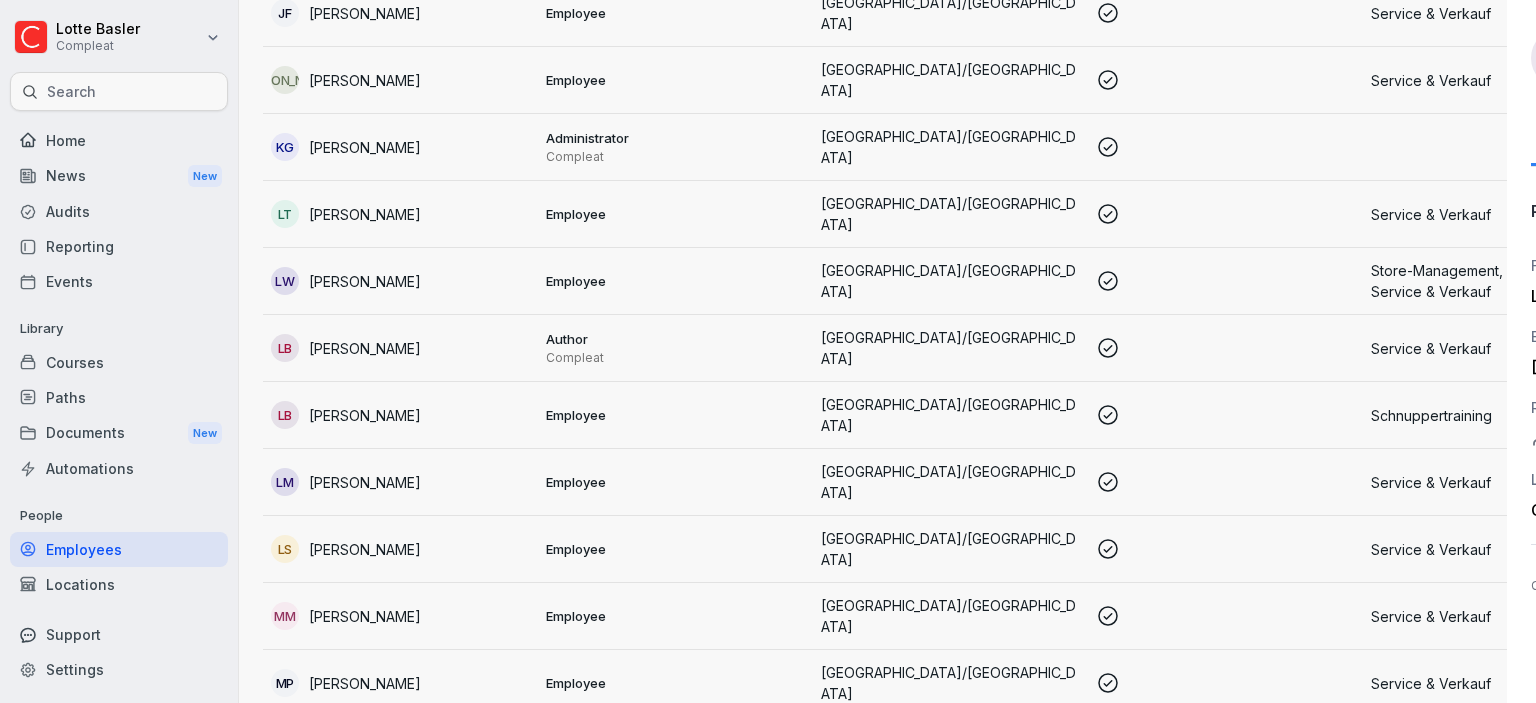 scroll, scrollTop: 1311, scrollLeft: 0, axis: vertical 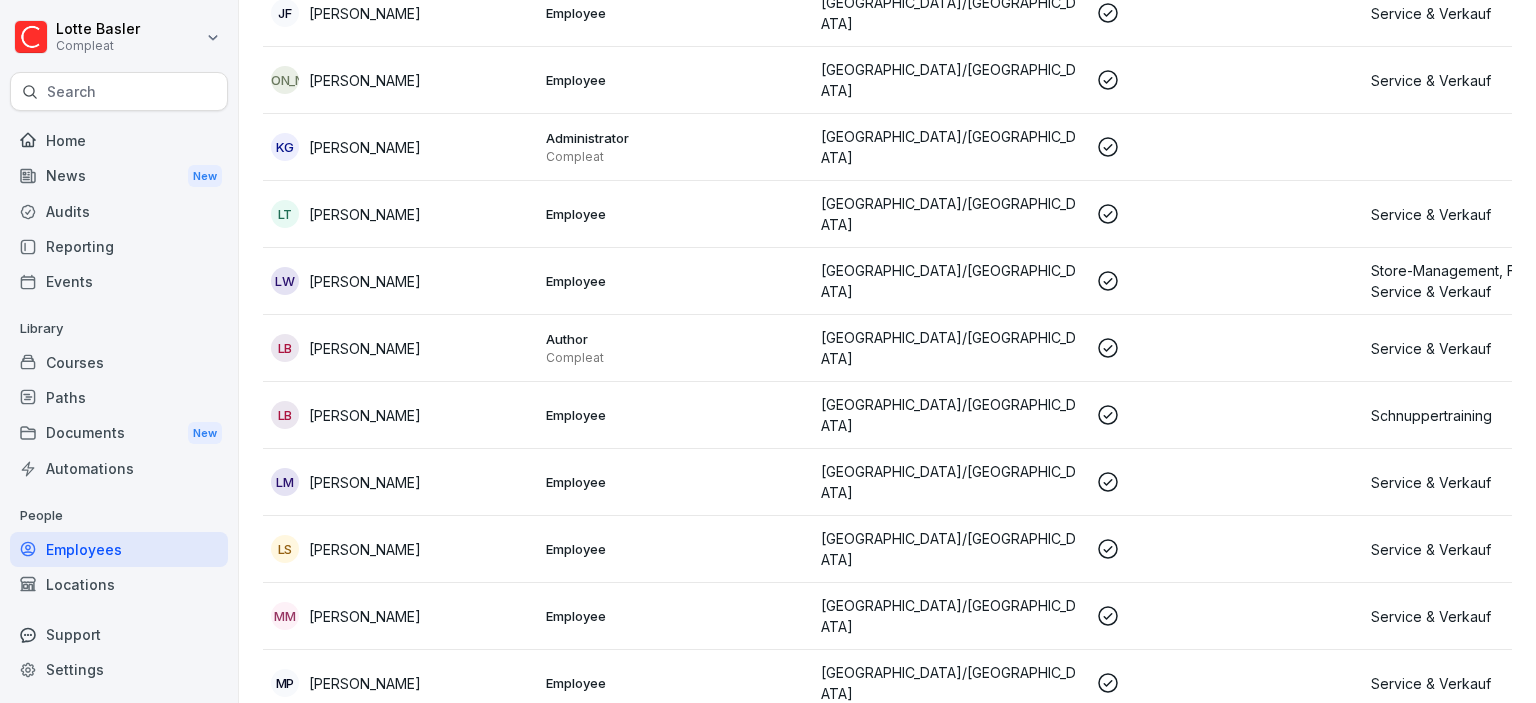 click on "[GEOGRAPHIC_DATA]/[GEOGRAPHIC_DATA]" at bounding box center [950, 348] 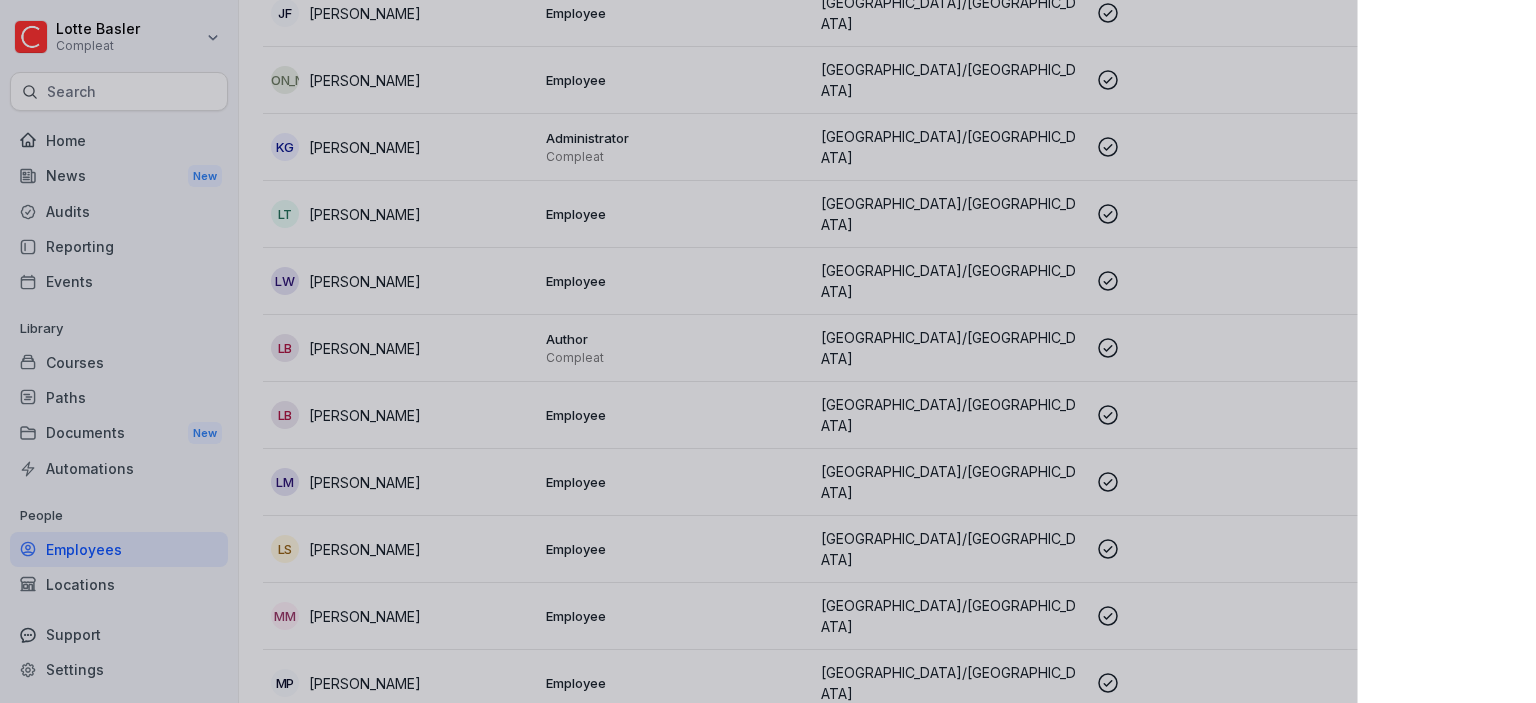 scroll, scrollTop: 1311, scrollLeft: 0, axis: vertical 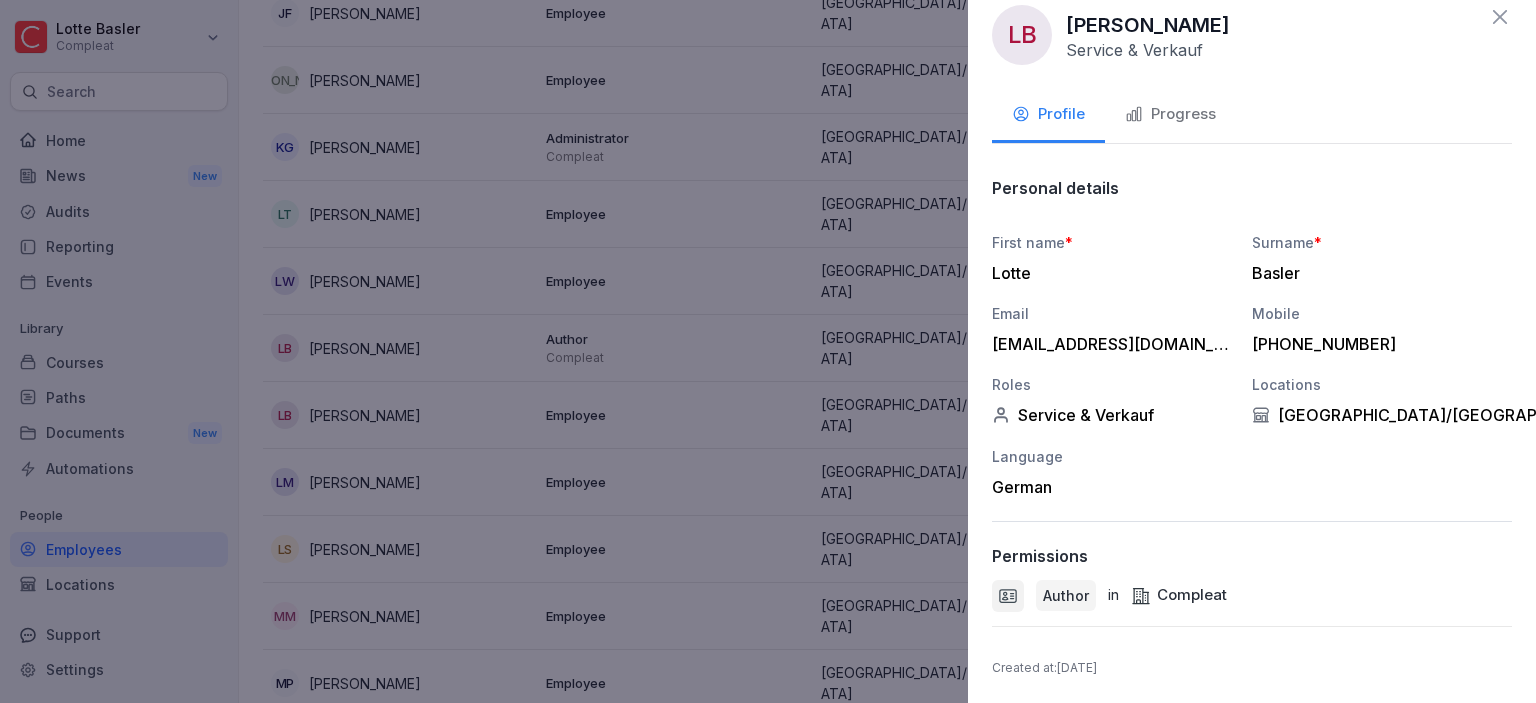 click on "Progress" at bounding box center [1170, 114] 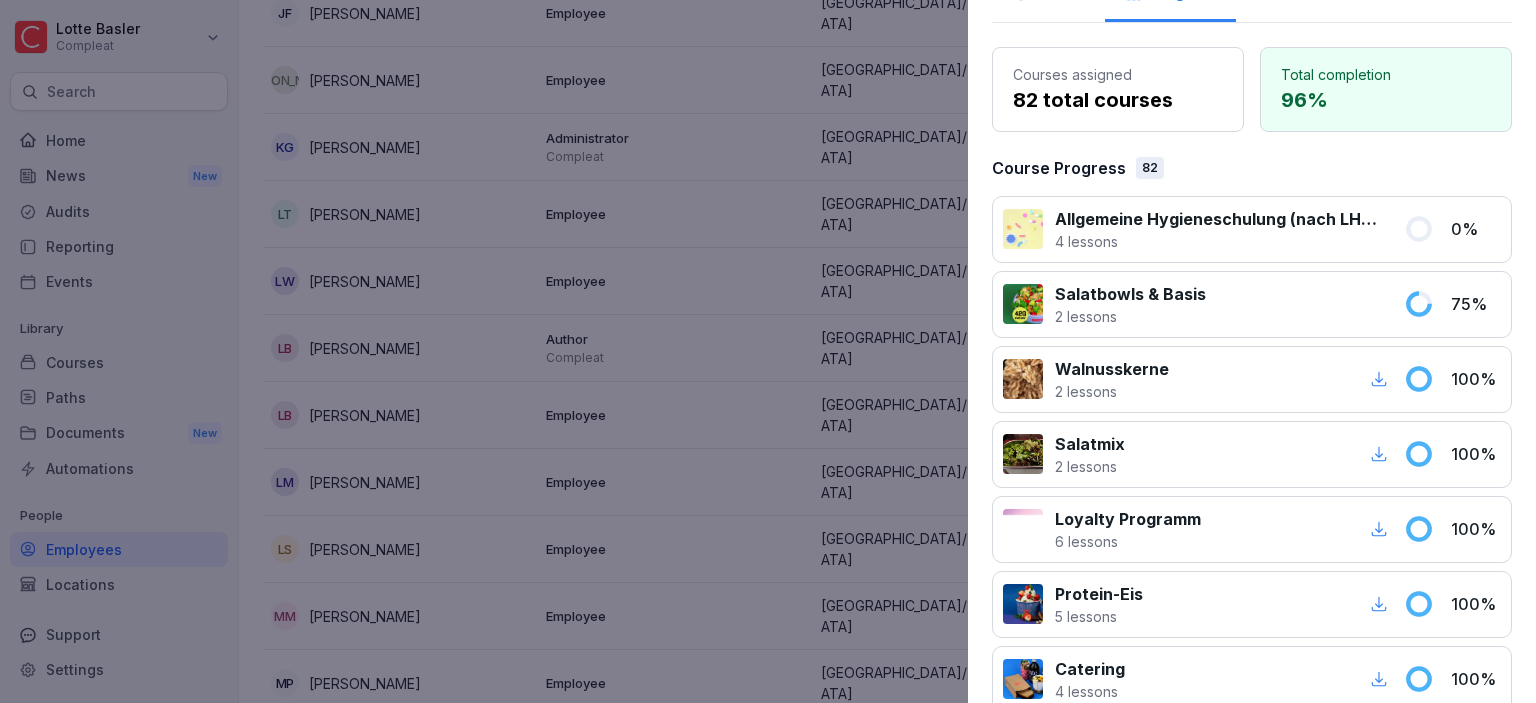 scroll, scrollTop: 0, scrollLeft: 0, axis: both 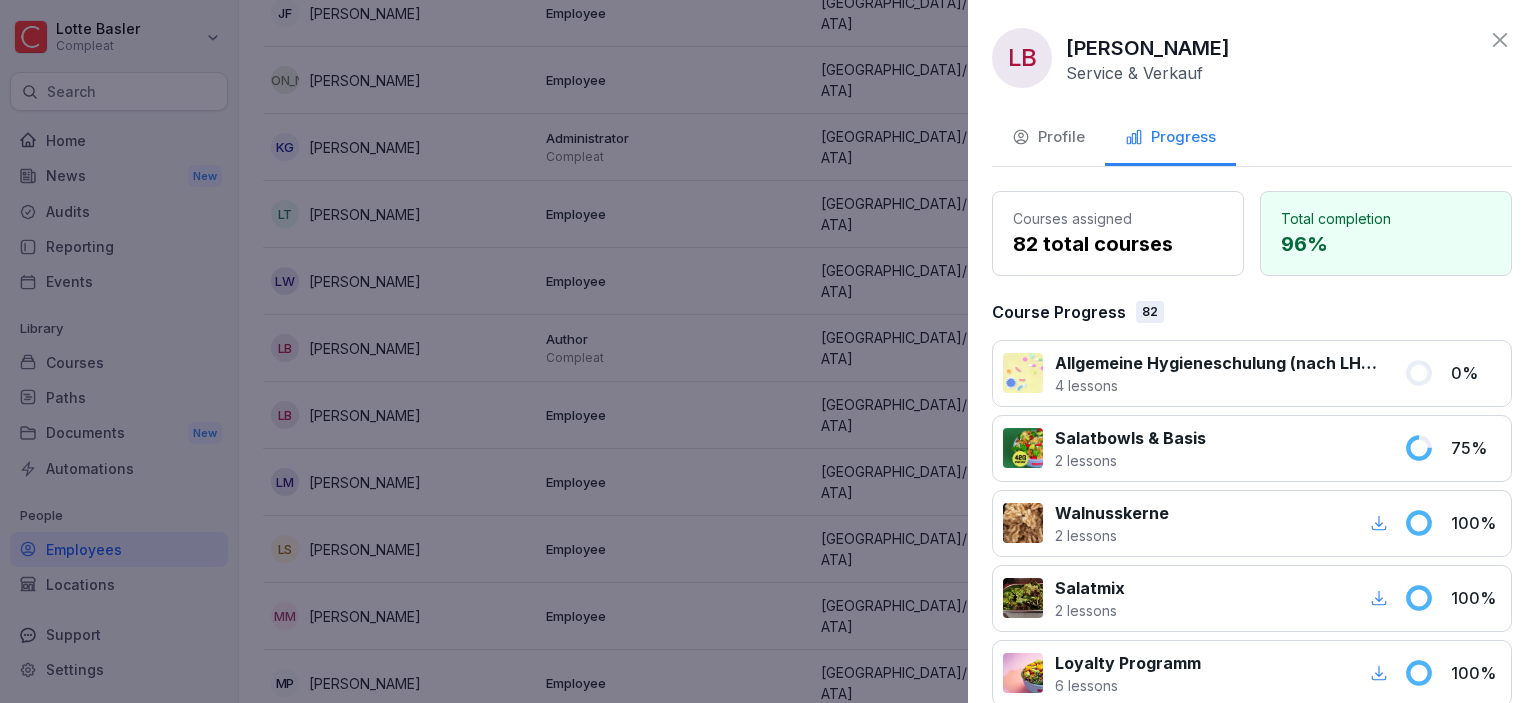 click 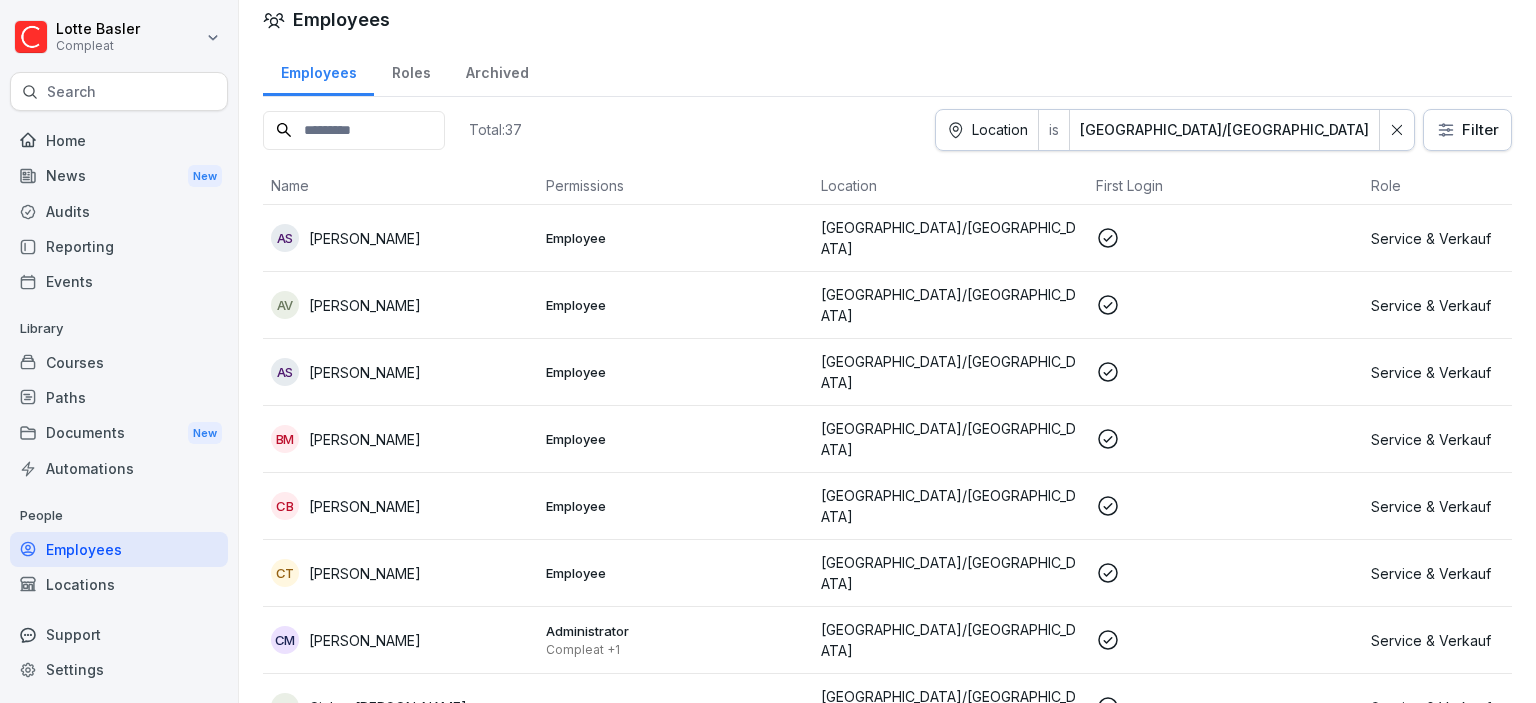scroll, scrollTop: 0, scrollLeft: 0, axis: both 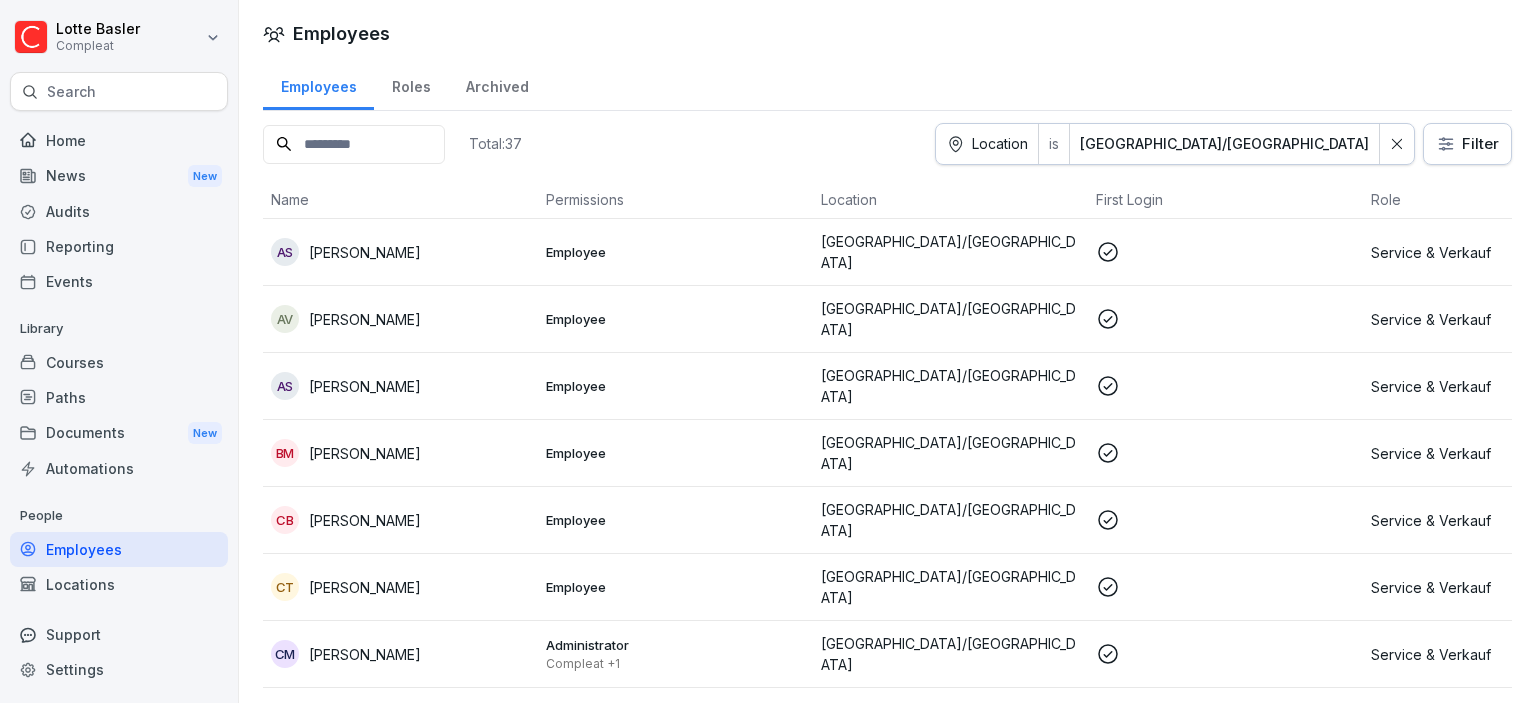 click on "Roles" at bounding box center [411, 84] 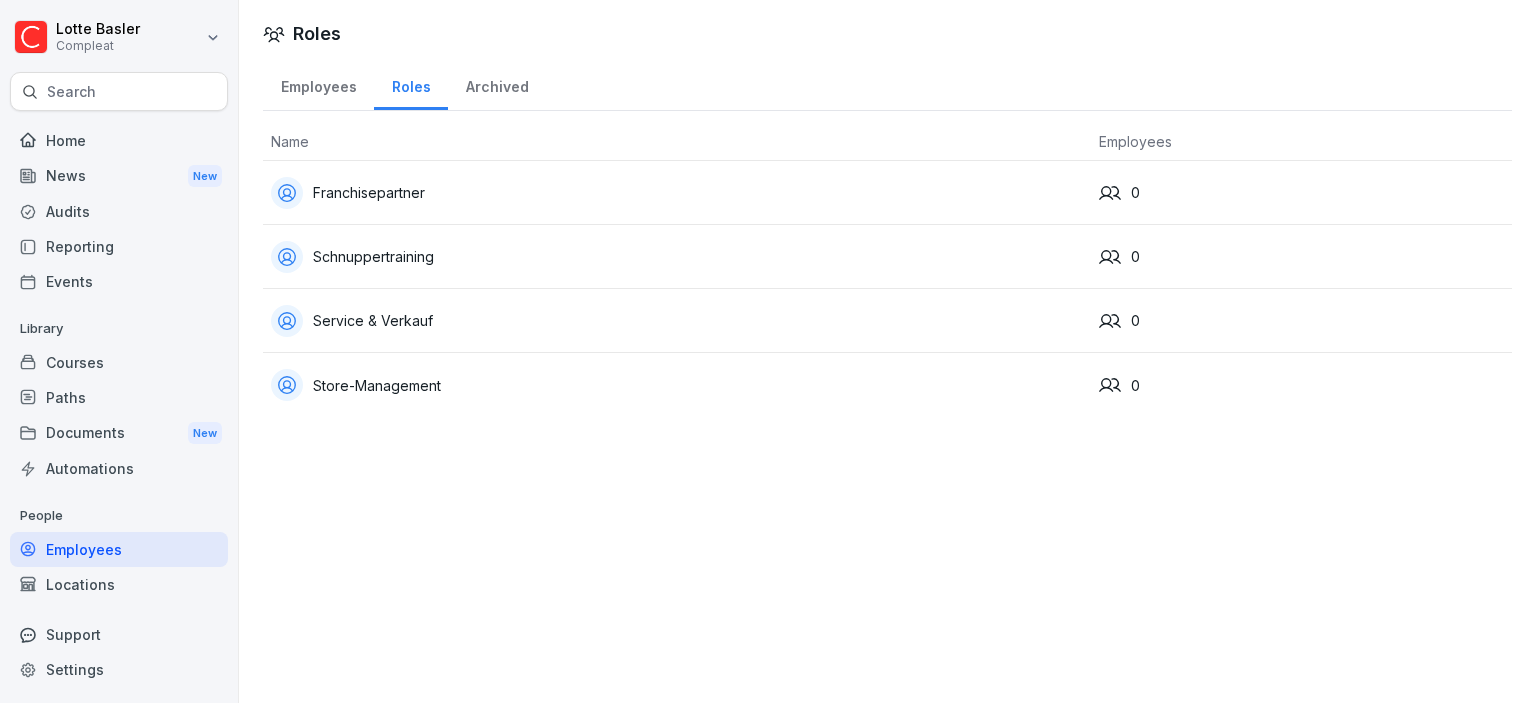 click on "Archived" at bounding box center [497, 84] 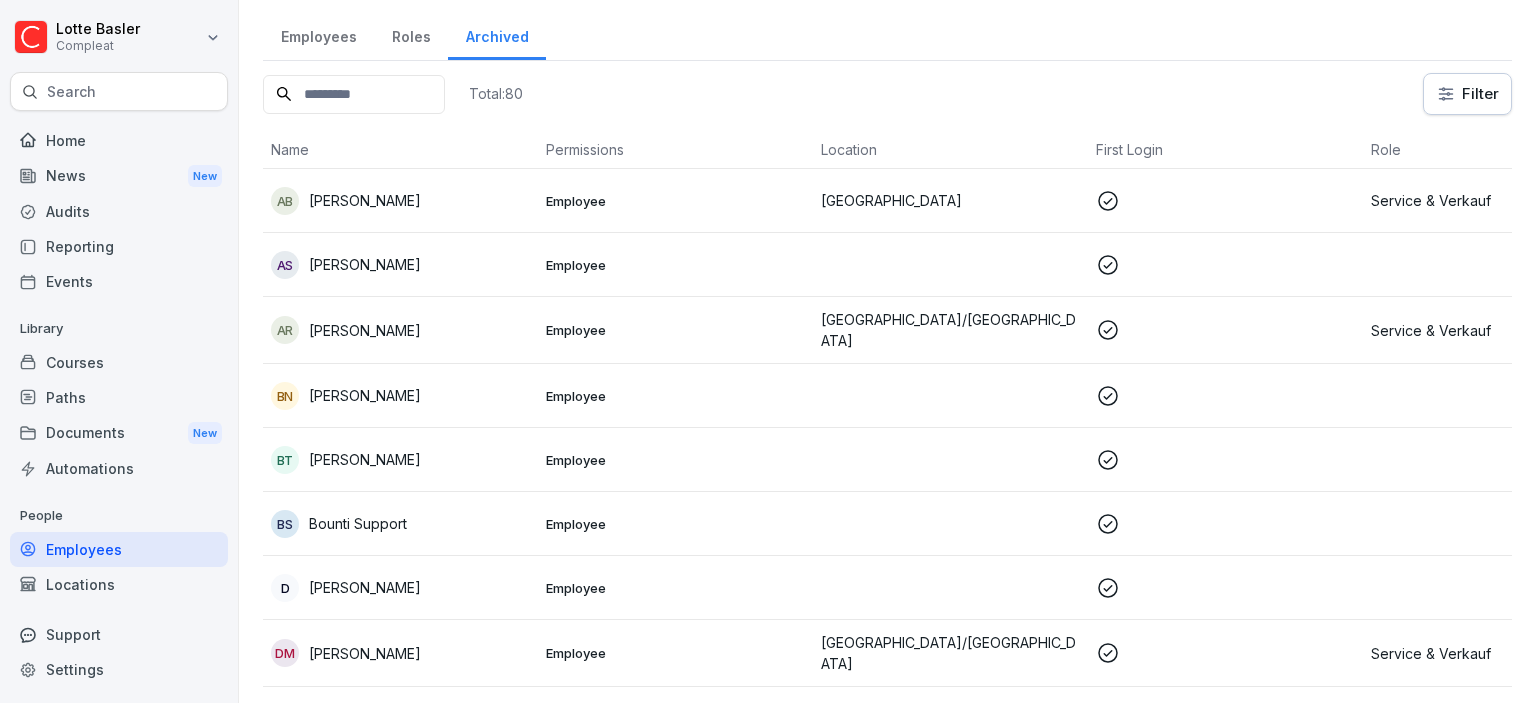 scroll, scrollTop: 0, scrollLeft: 0, axis: both 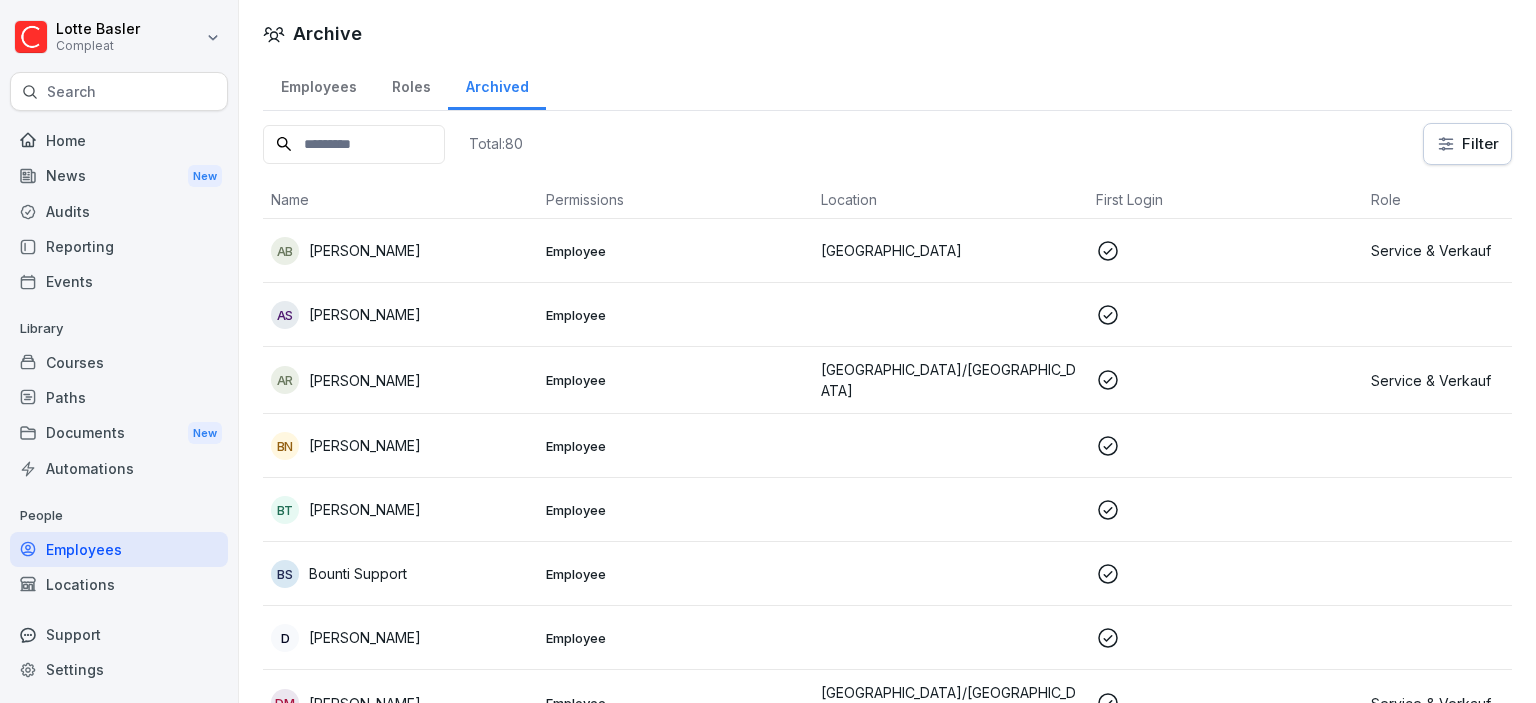 click on "Employees" at bounding box center [318, 84] 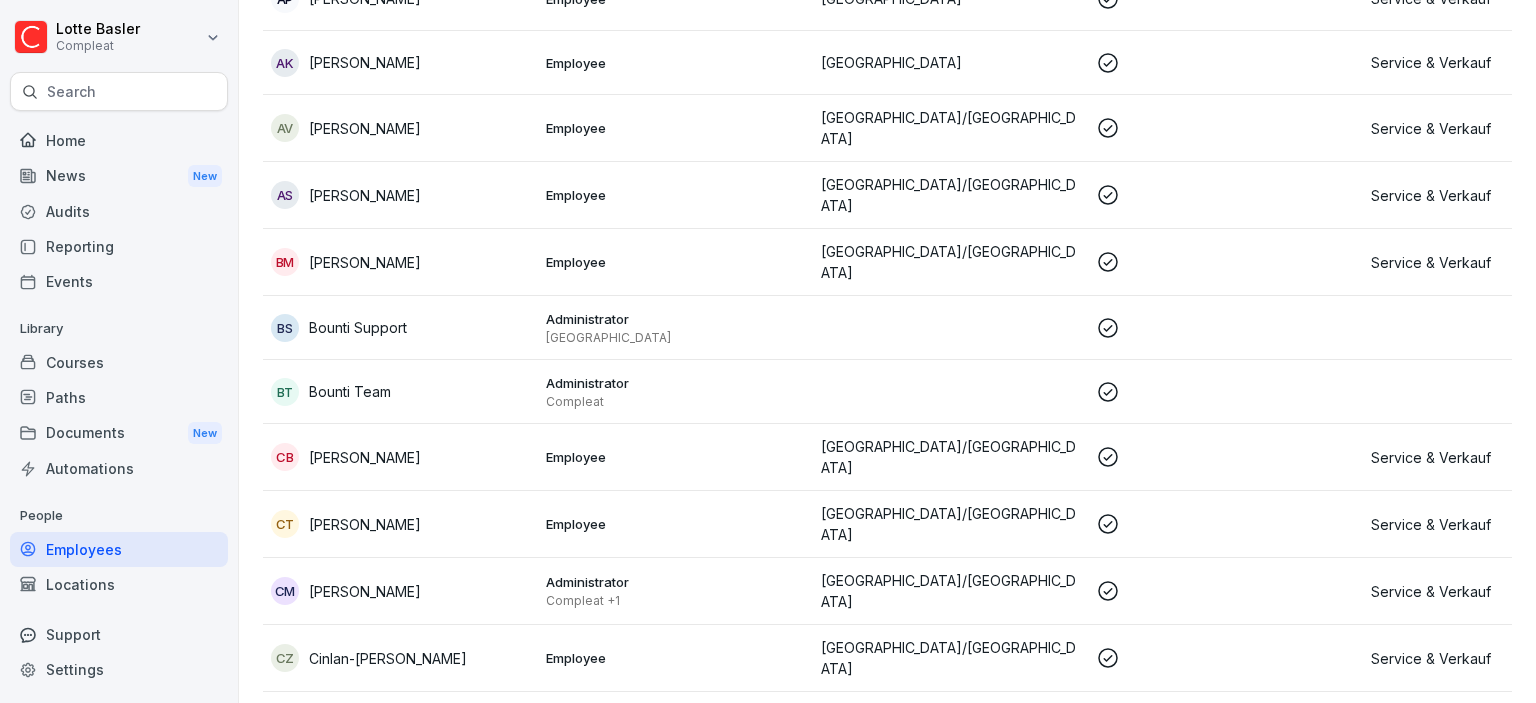 scroll, scrollTop: 864, scrollLeft: 0, axis: vertical 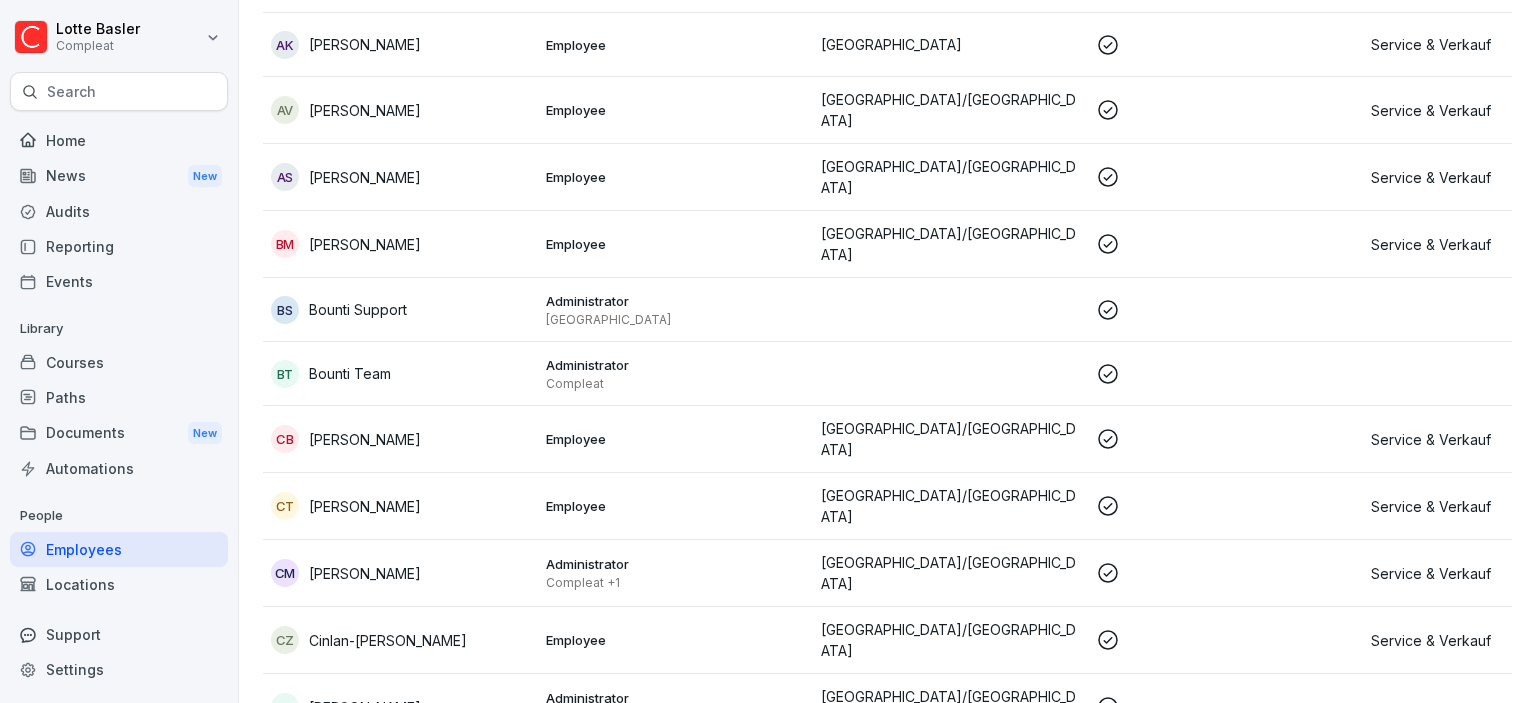 click on "Locations" at bounding box center (119, 584) 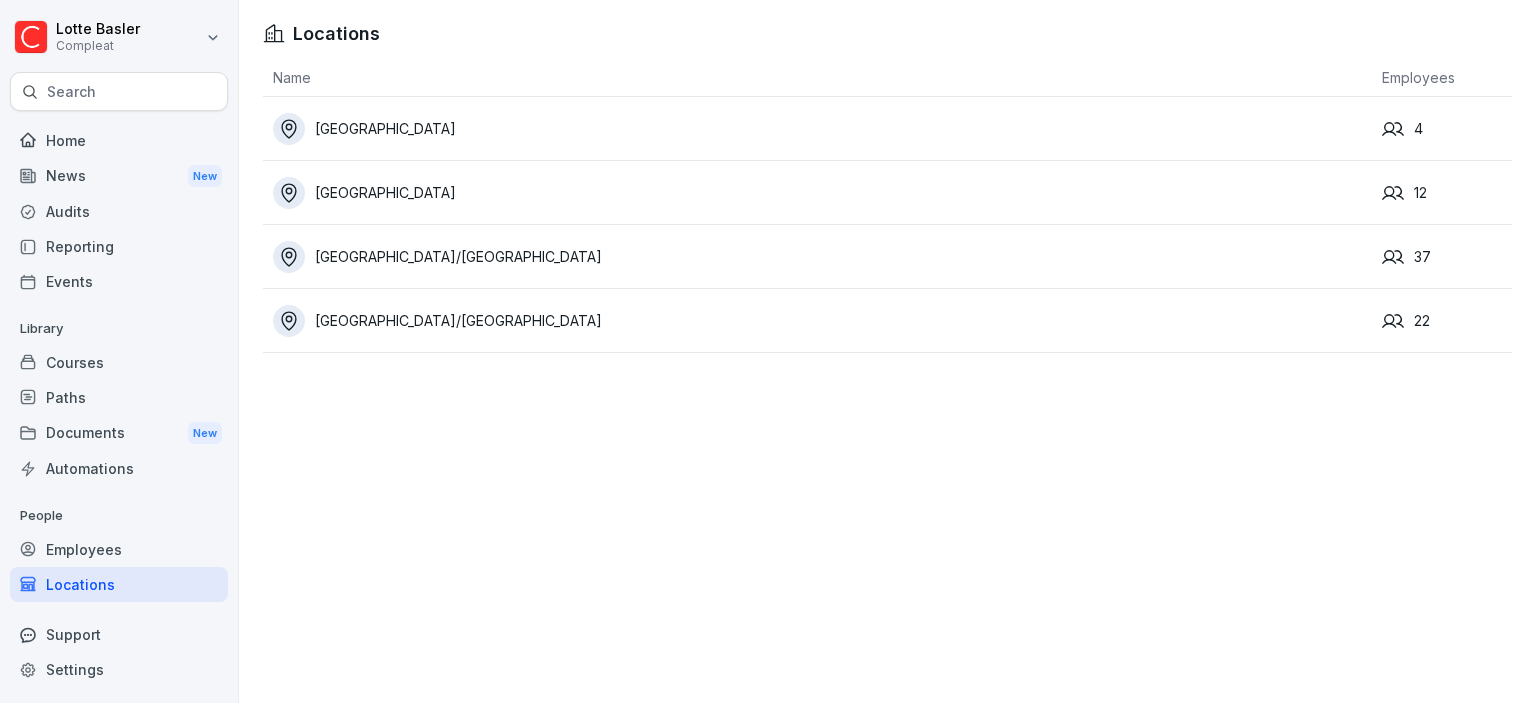 click on "[GEOGRAPHIC_DATA]/[GEOGRAPHIC_DATA]" at bounding box center (822, 257) 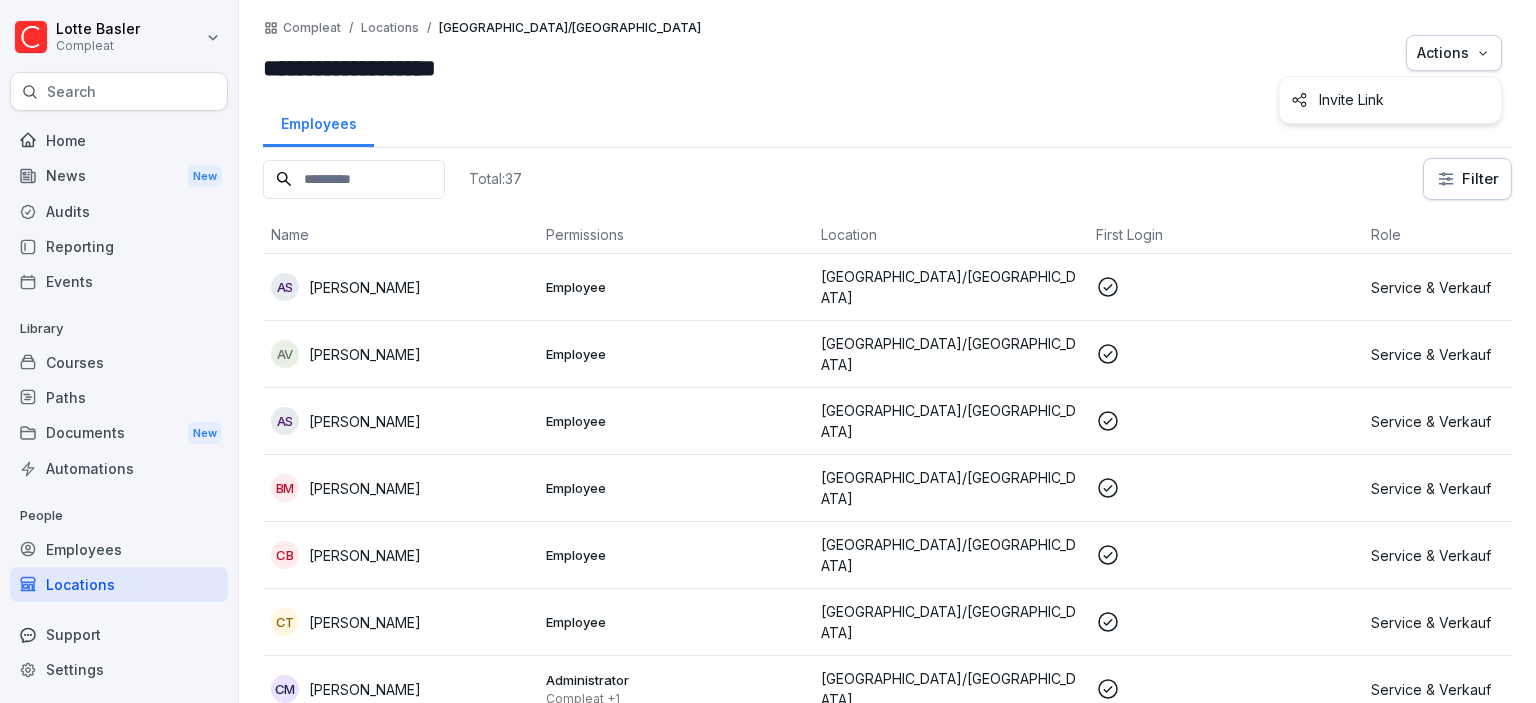 click 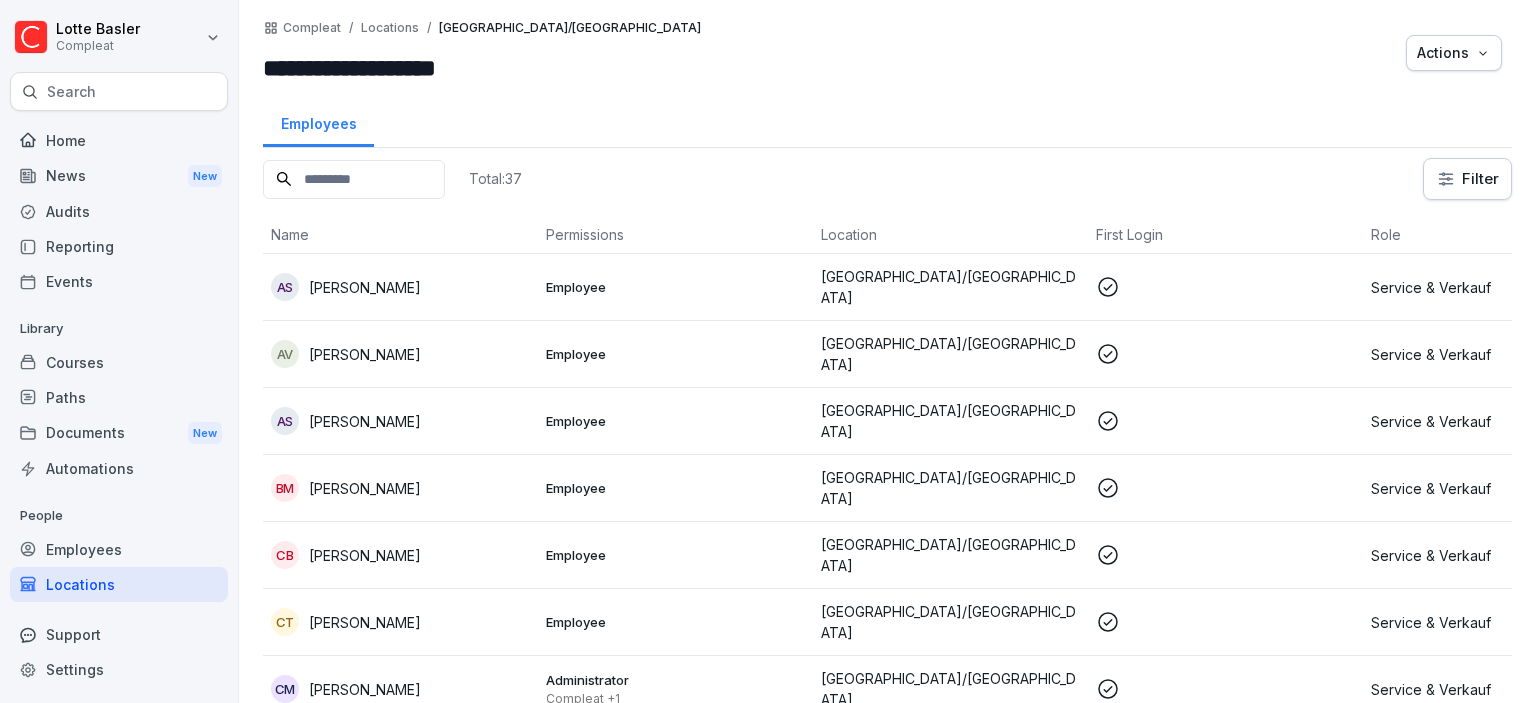 click 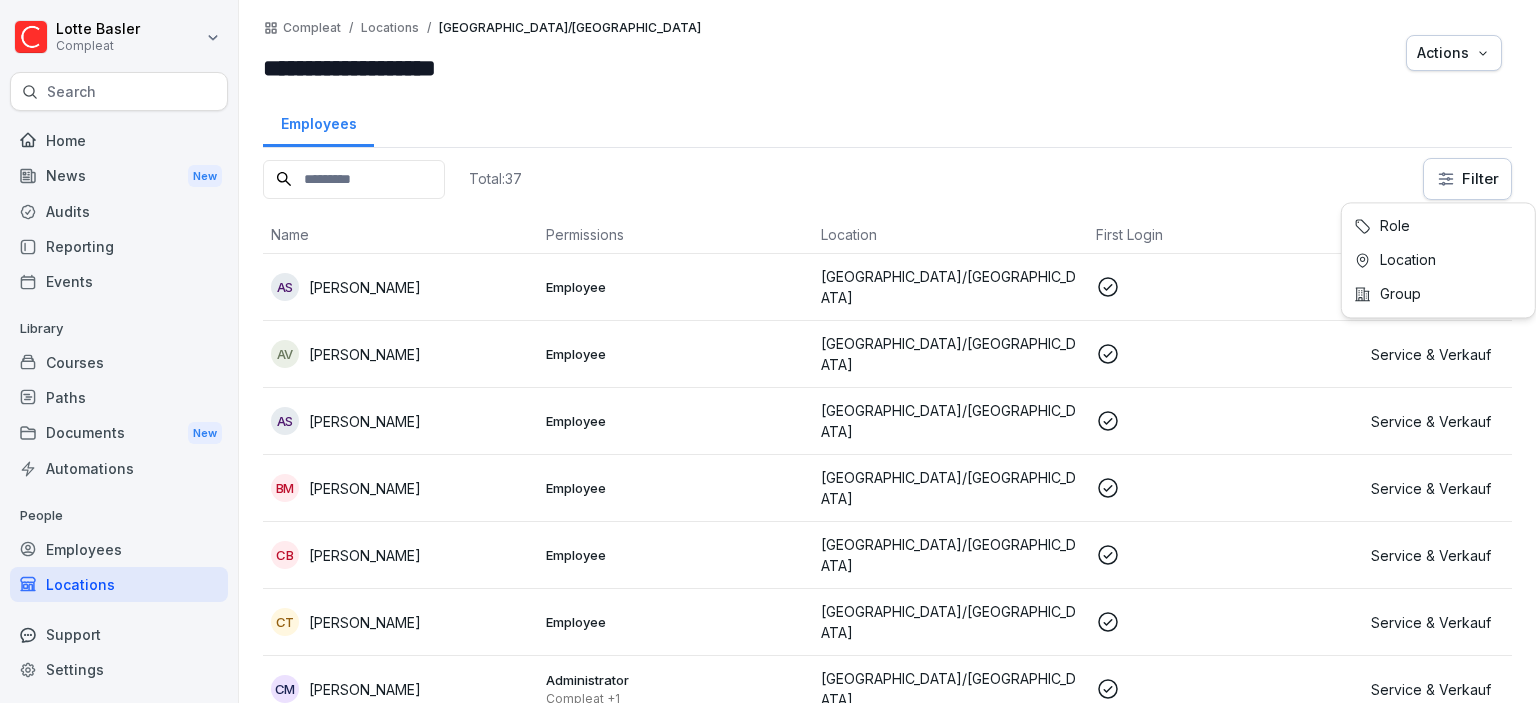 click on "**********" at bounding box center [768, 351] 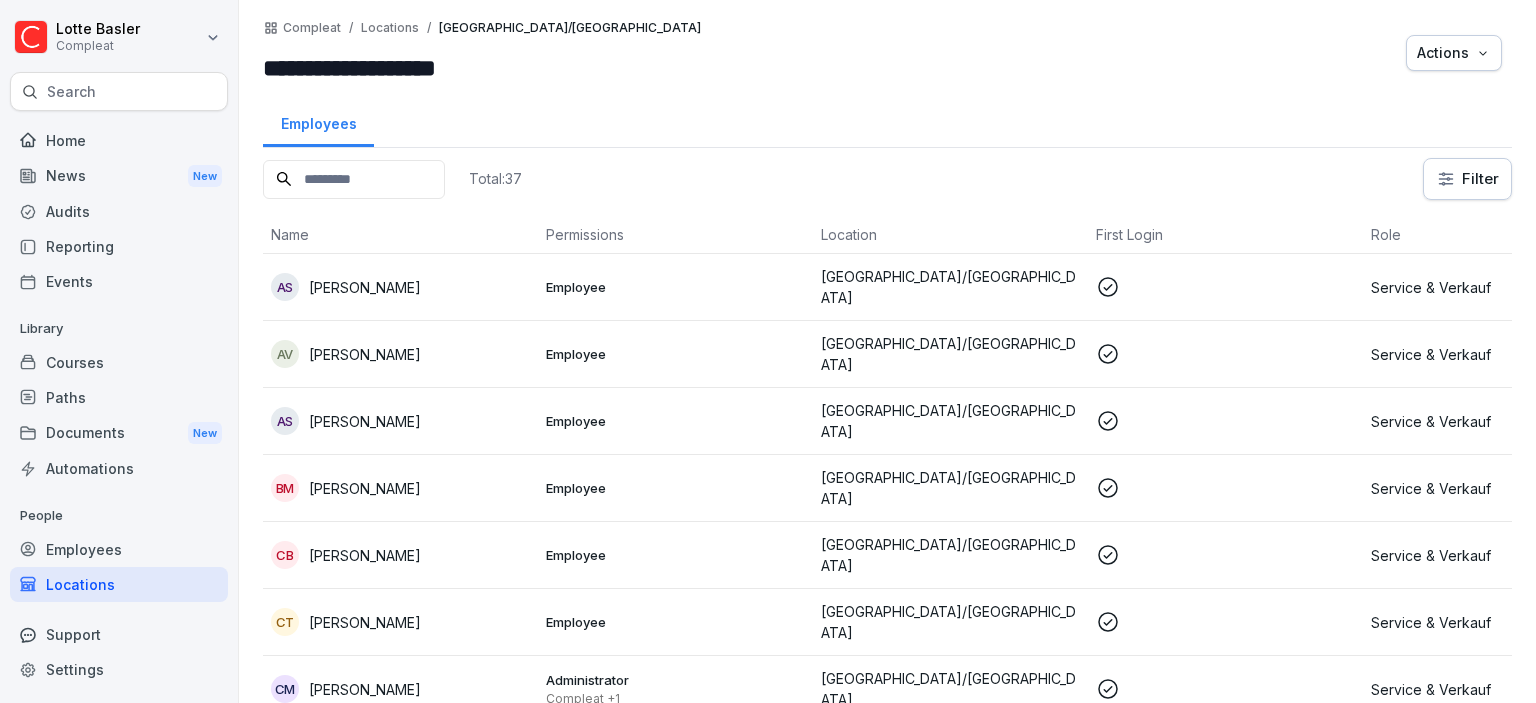 click on "**********" at bounding box center (768, 351) 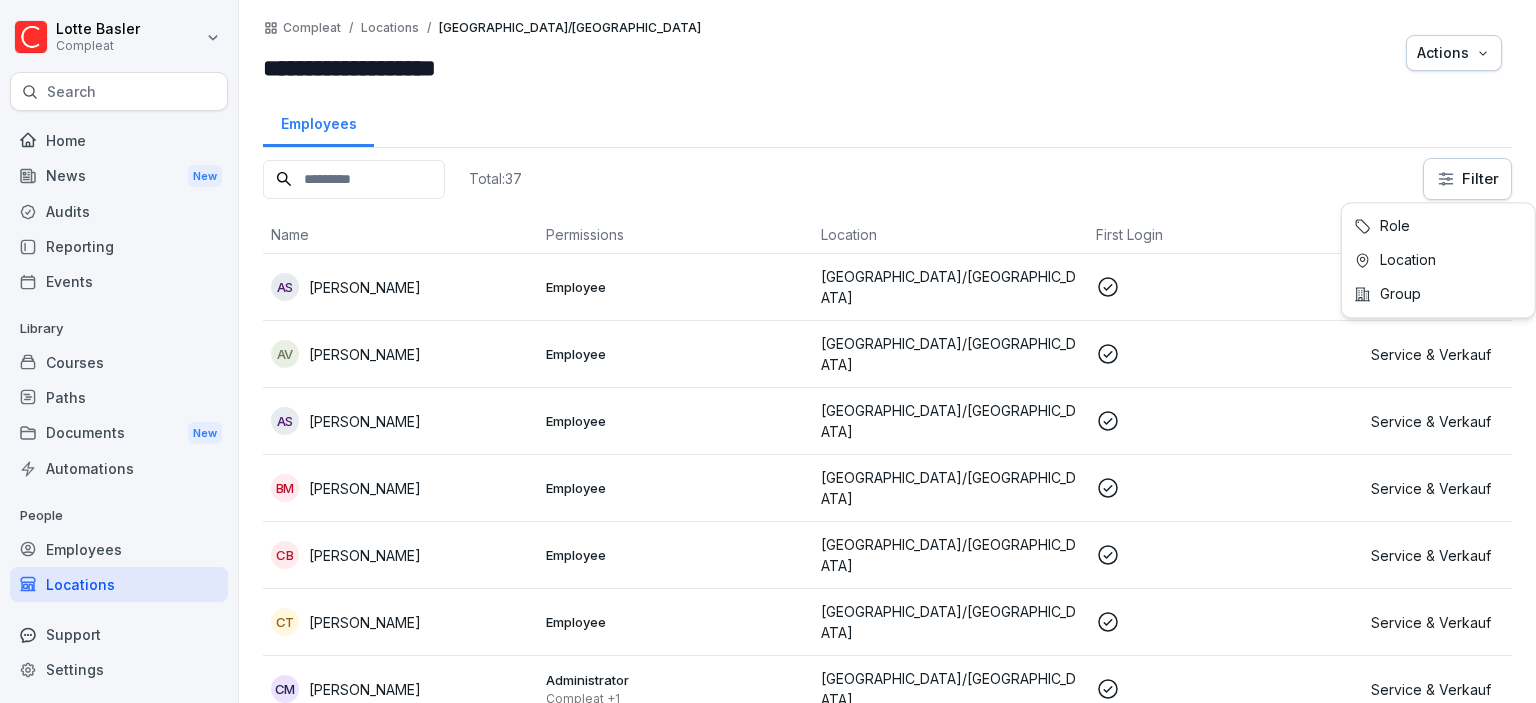 click on "**********" at bounding box center [768, 351] 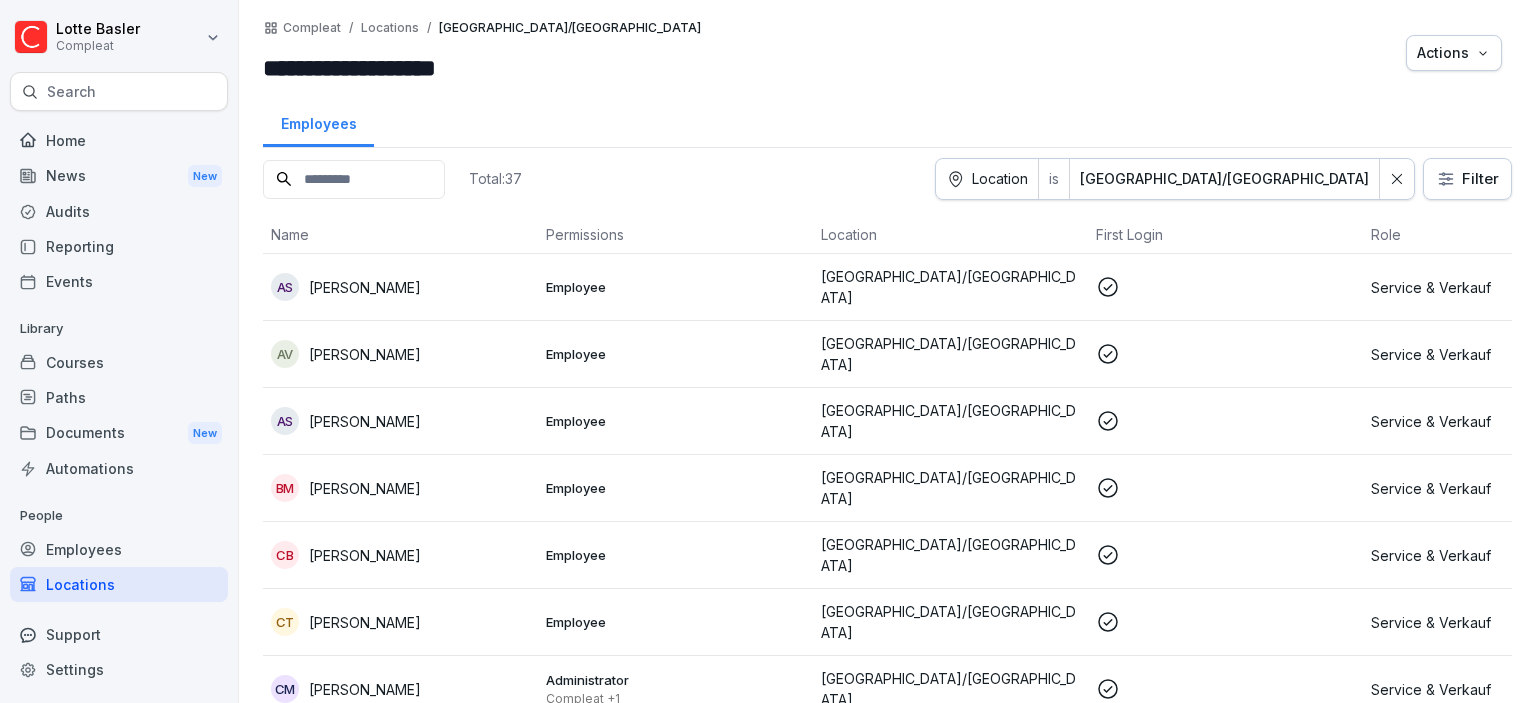 click on "[GEOGRAPHIC_DATA]/[GEOGRAPHIC_DATA]" at bounding box center (950, 354) 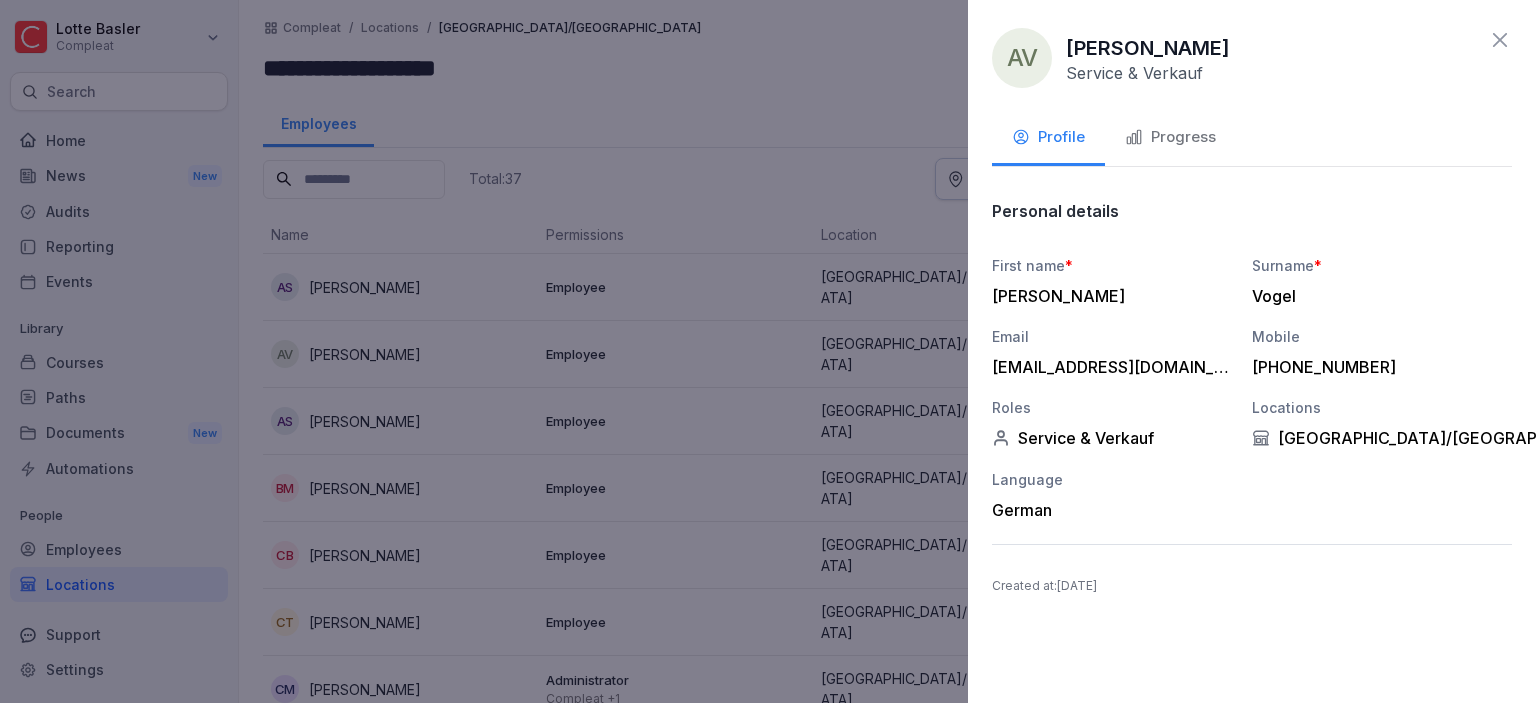 click 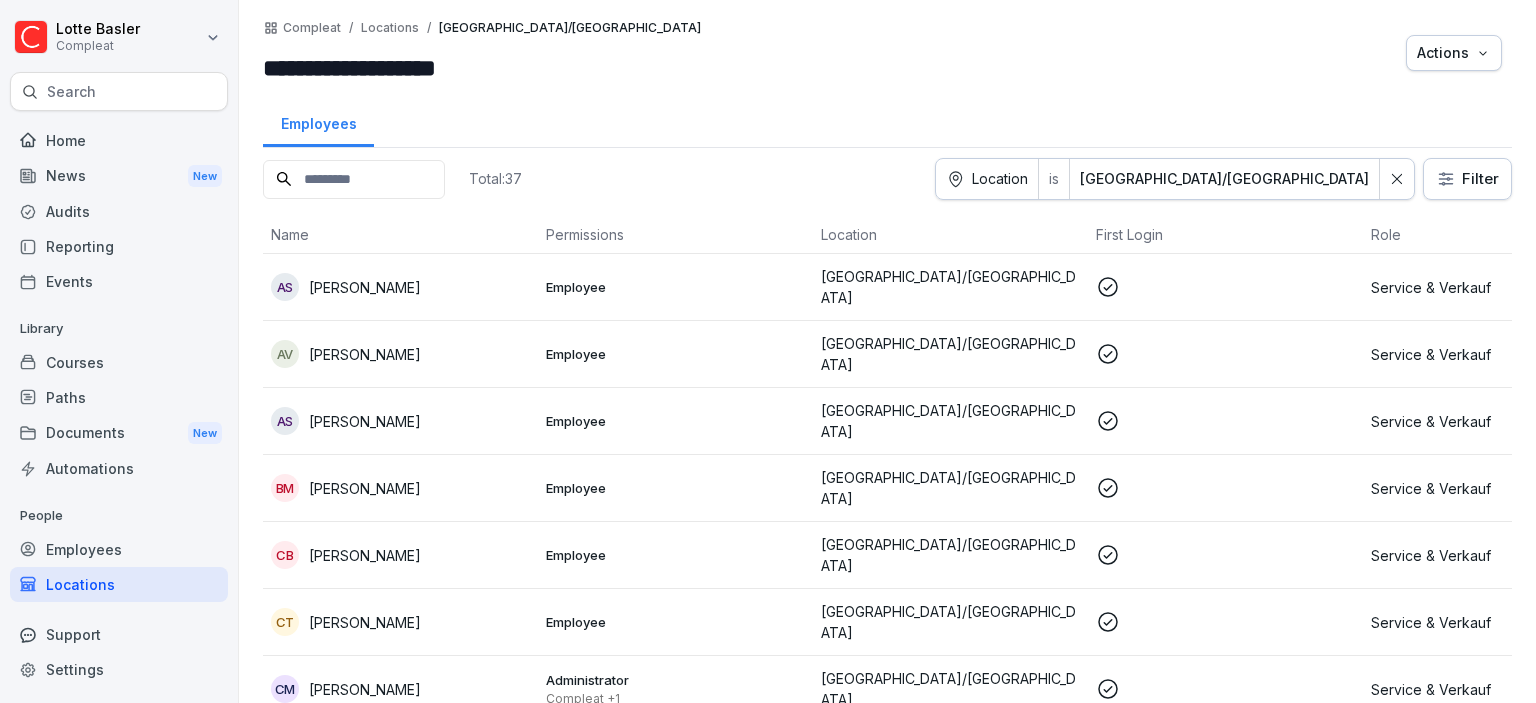click on "Reporting" at bounding box center (119, 246) 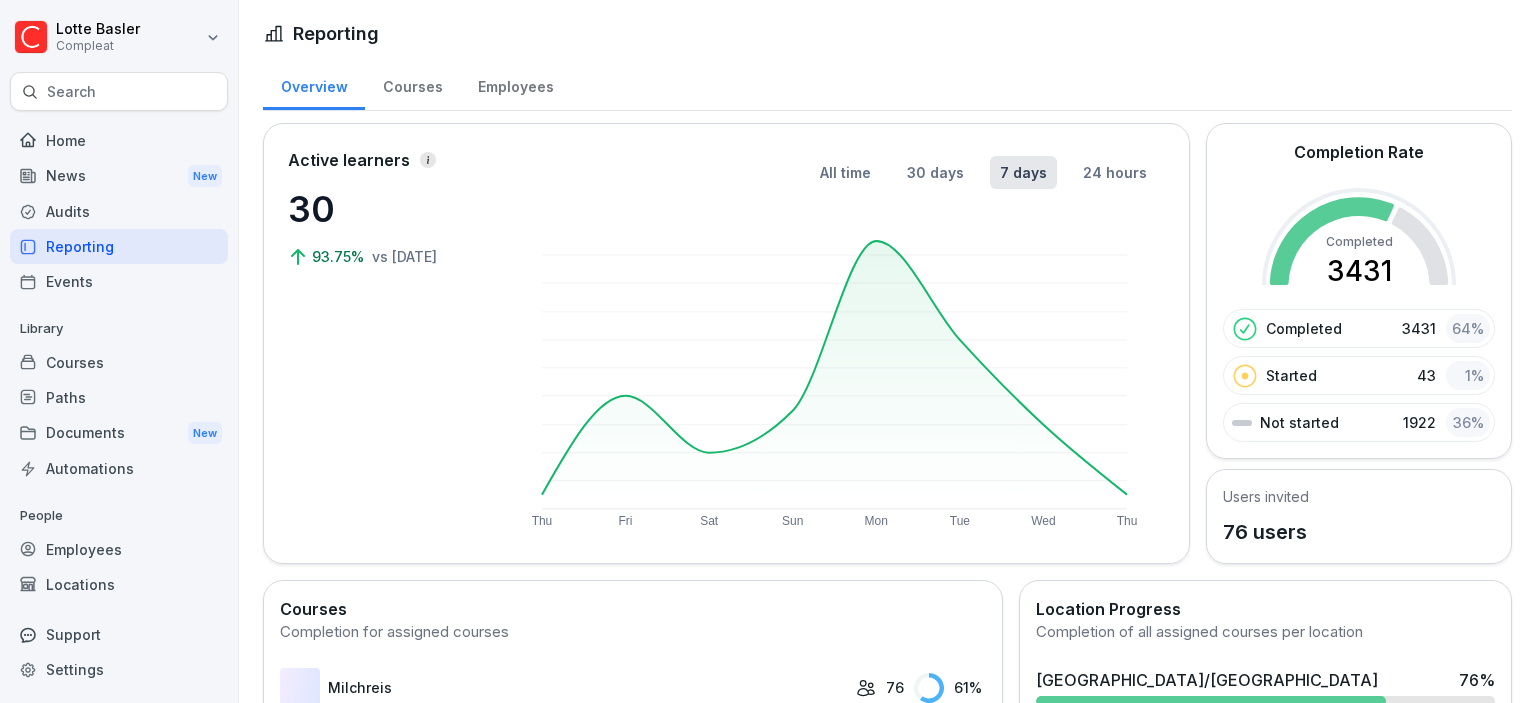 click on "Reporting" at bounding box center (119, 246) 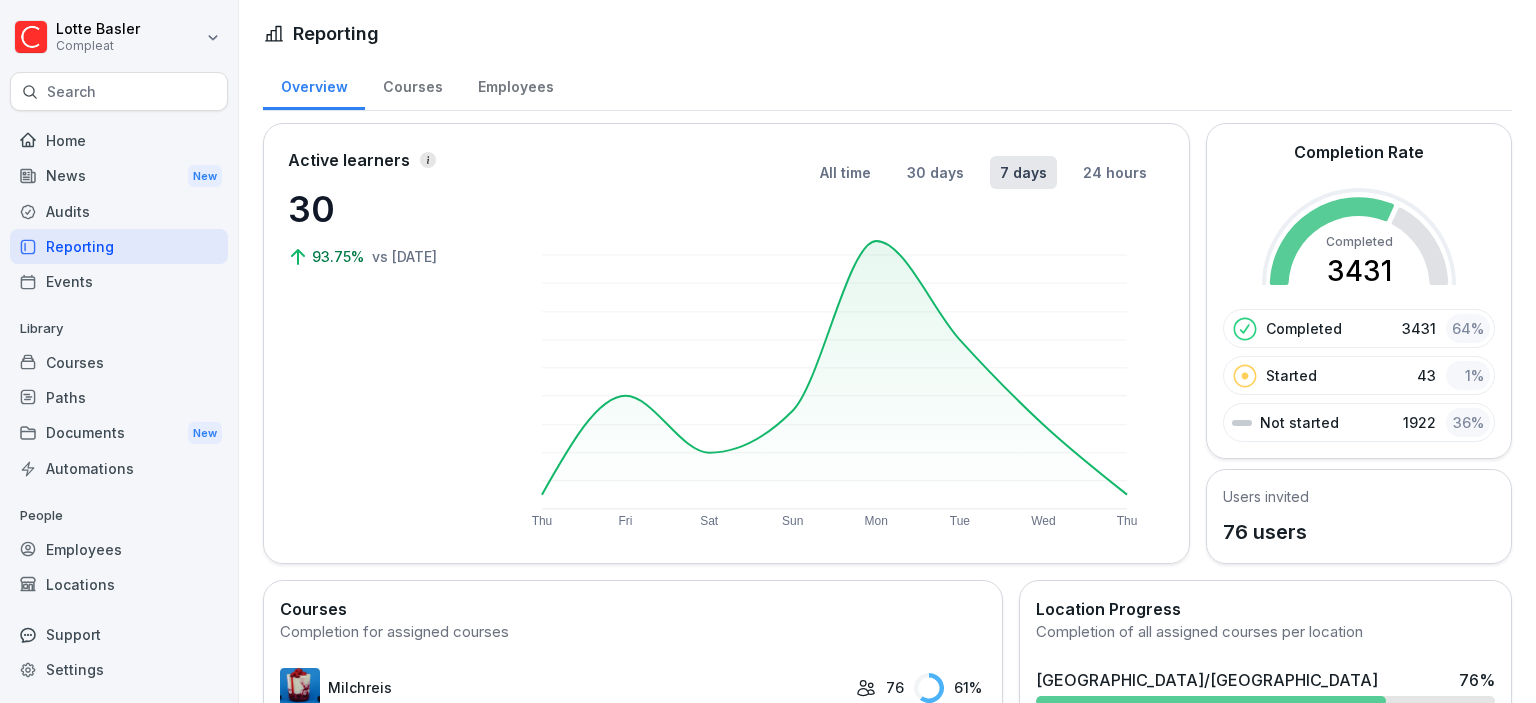 click on "[PERSON_NAME] Compleat Search Home News New Audits Reporting Events Library Courses Paths Documents New Automations People Employees Locations Support Settings Reporting Overview Courses Employees Active learners 30 93.75% vs [DATE] All time 30 days 7 days 24 hours Thu Fri Sat Sun Mon Tue Wed Thu Completion Rate Completed 3431 Completed 3431 64 % Started 43 1 % Not started 1922 36 % Users invited 76 users Courses Completion for assigned courses Milchreis 76 61 % Bananabreads 76 54 % White Tiger Garnelen 72 61 % Original Feta Käse  72 60 % Basics zur Zutatenzubereitung 72 67 % Chia Pudding 76 58 % Mango 72 61 % Hart gekochtes Ei 72 61 % Karotten geraspelt 72 61 % Veganer Feta Käse  72 60 % Kirschtomaten 72 61 % So reagierst du bei einem Stromausfall 72 67 % Junge Erbsen 72 61 % Skyr-Joghurt 76 54 % Mais 72 61 % Röstzwiebeln 72 61 % Wraps 76 68 % Umgang mit Mitarbeiterverpflegung 72 83 % Granatapfelkerne 72 61 % Vegane Hackbällchen 72 61 % Erdnuss 72 61 % Schwarzer Sesam 72 61 % Uber Eats 72 56 % 72 63" at bounding box center (768, 351) 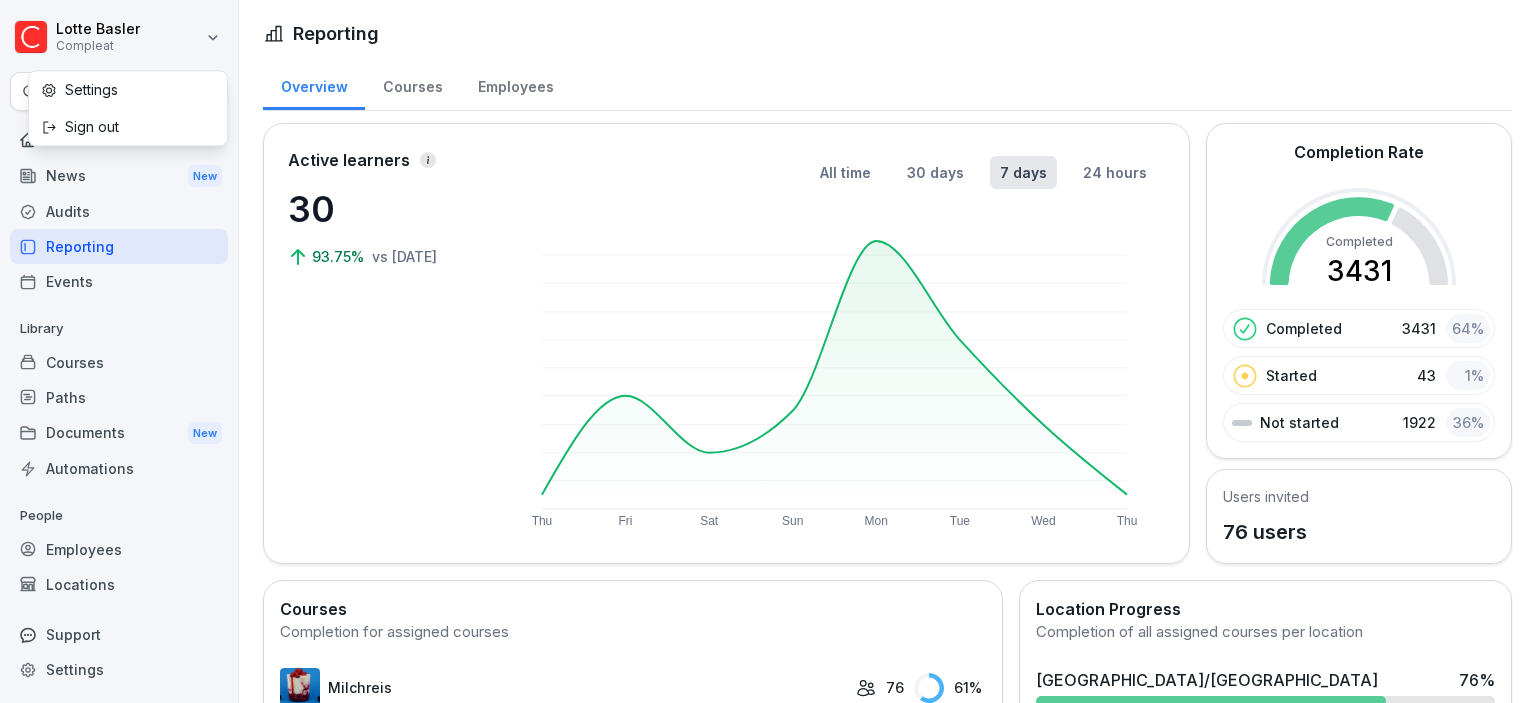 click on "Settings" at bounding box center [128, 89] 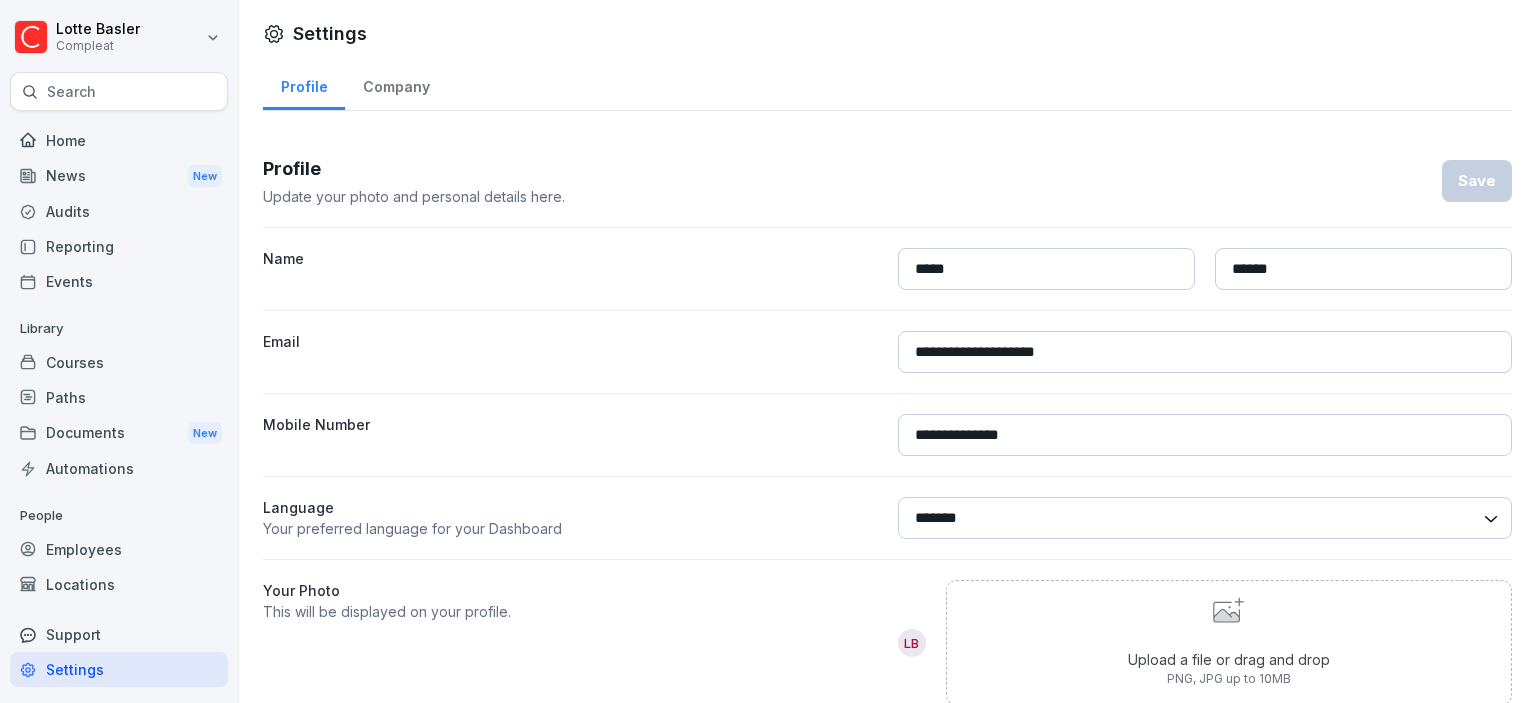 select on "**" 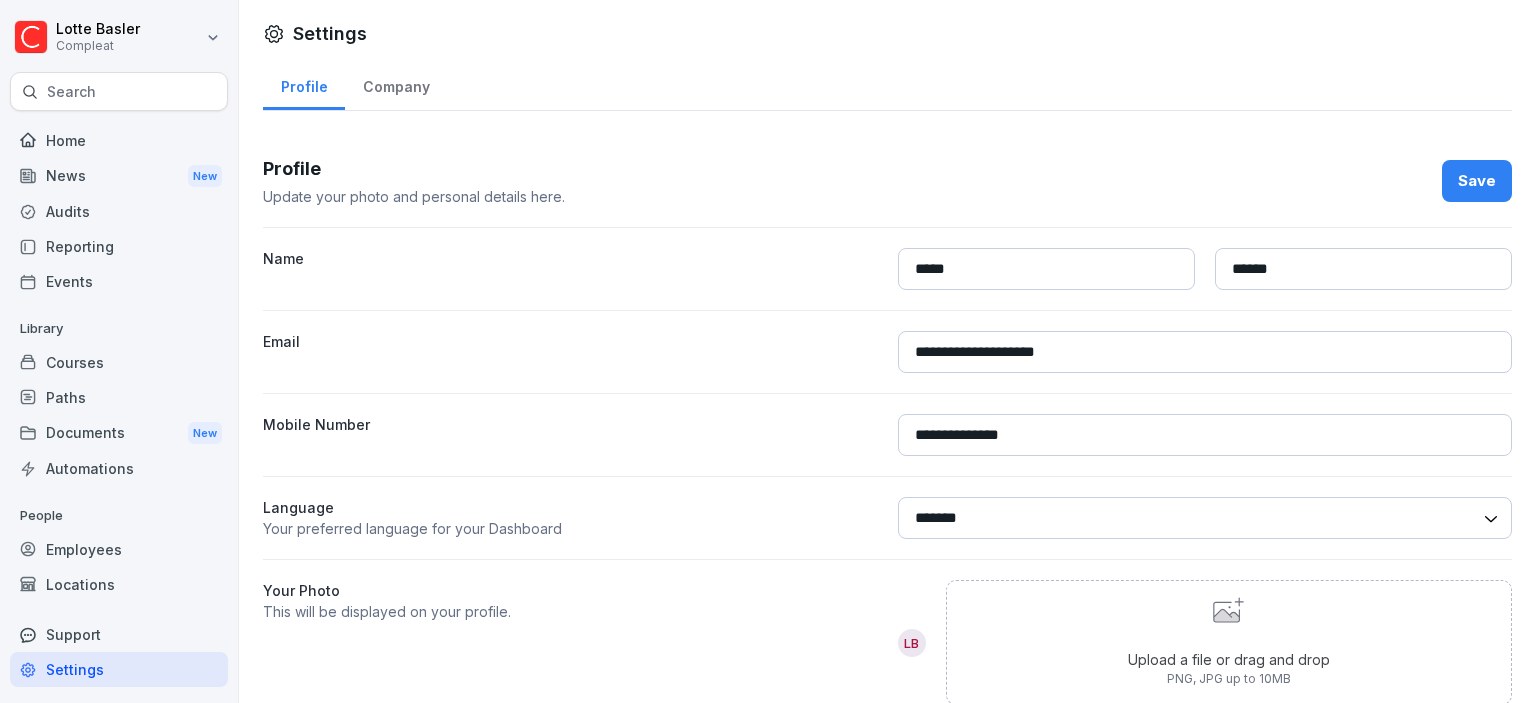 scroll, scrollTop: 50, scrollLeft: 0, axis: vertical 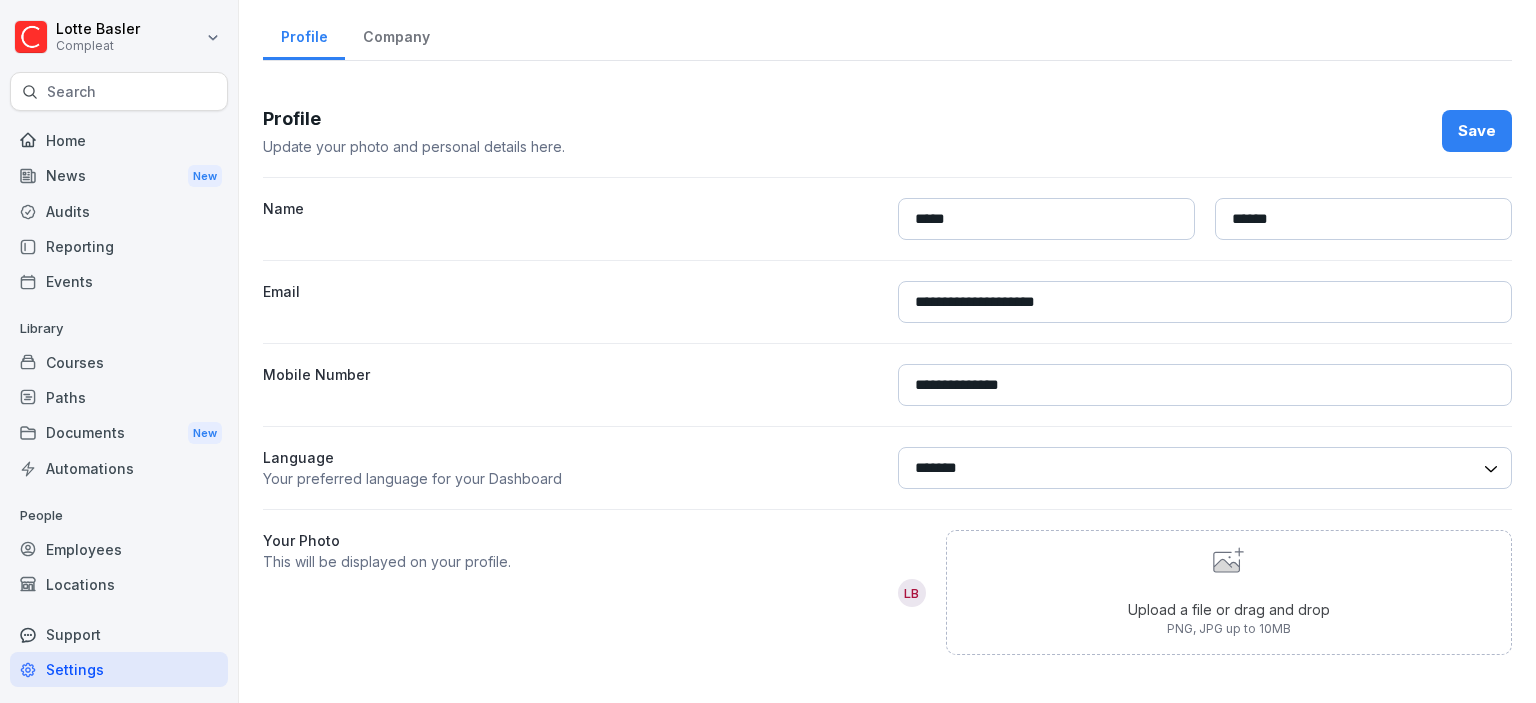 click on "Save" at bounding box center (1477, 131) 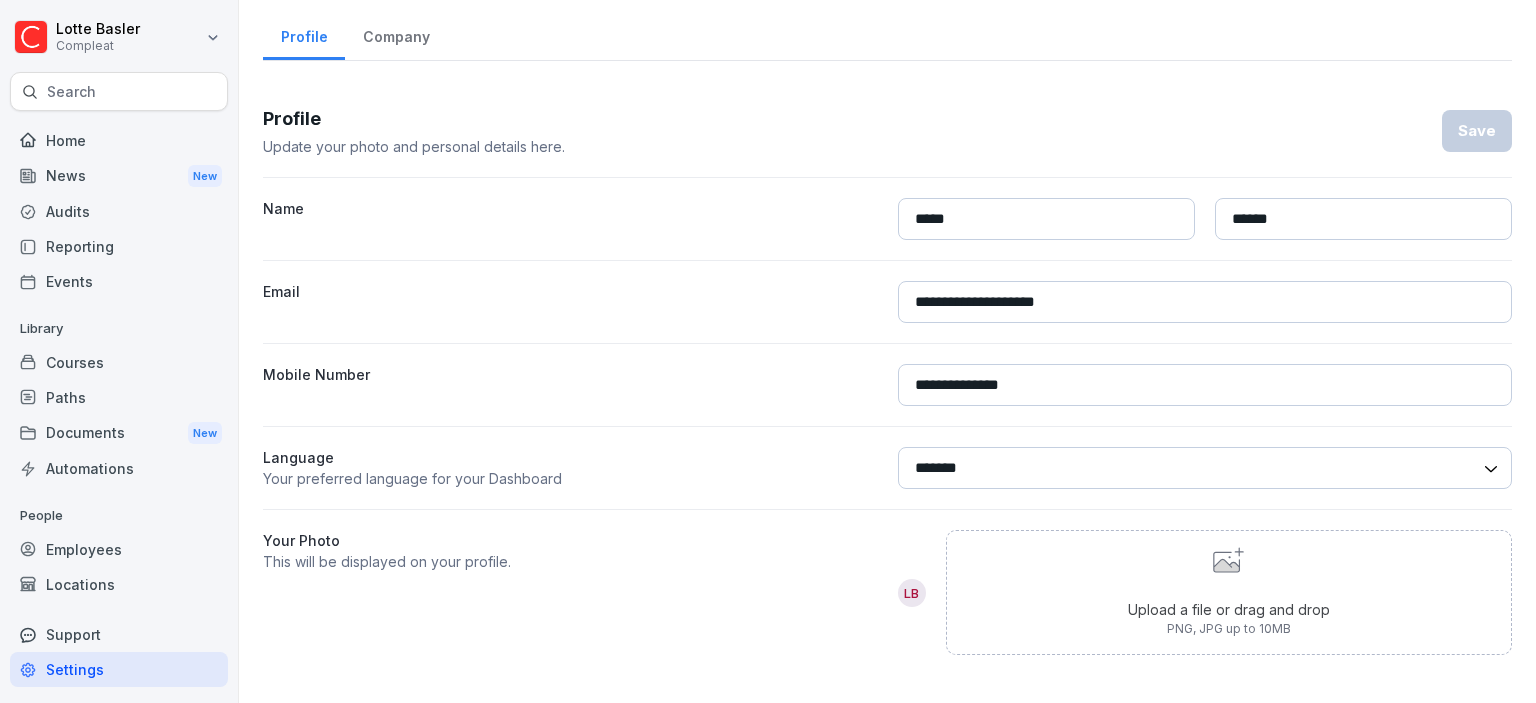 select on "**" 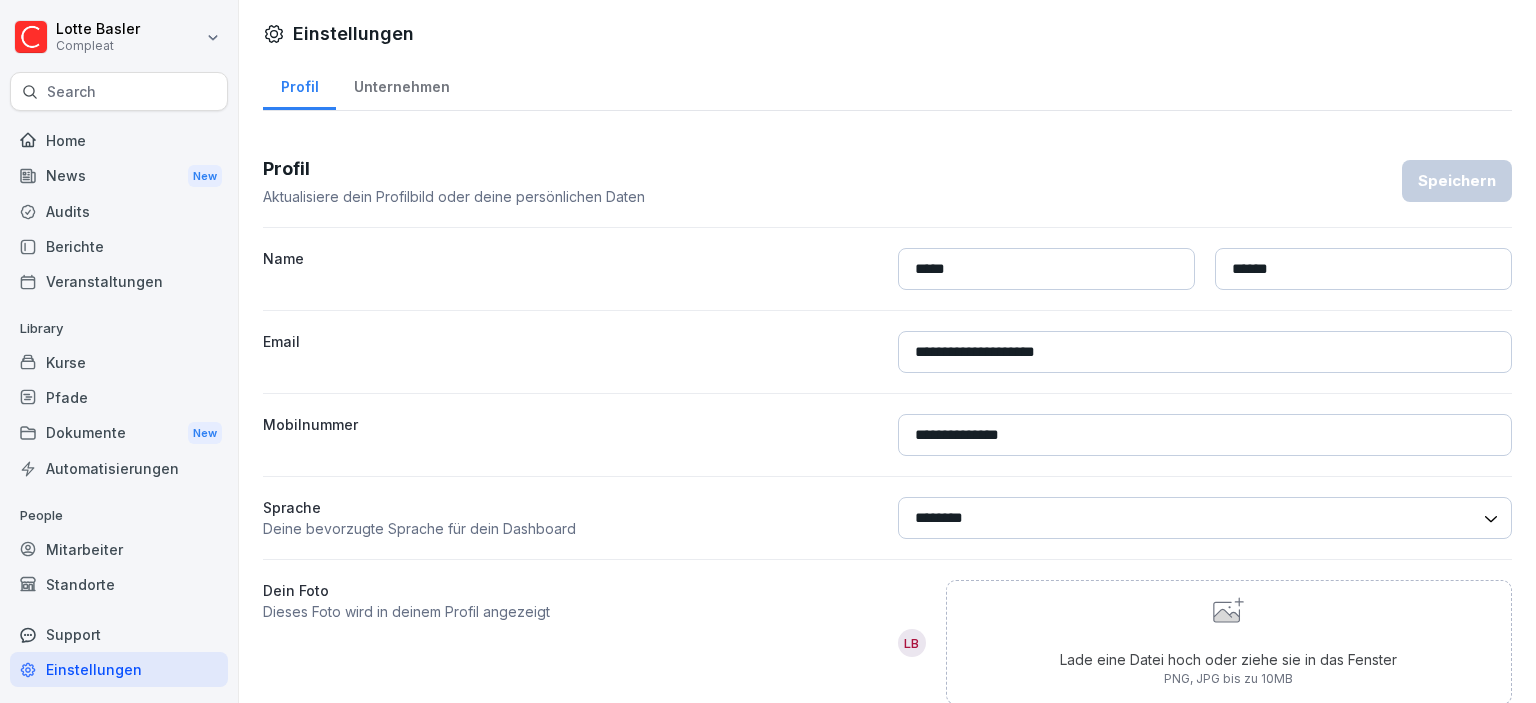 click on "Automatisierungen" at bounding box center (119, 468) 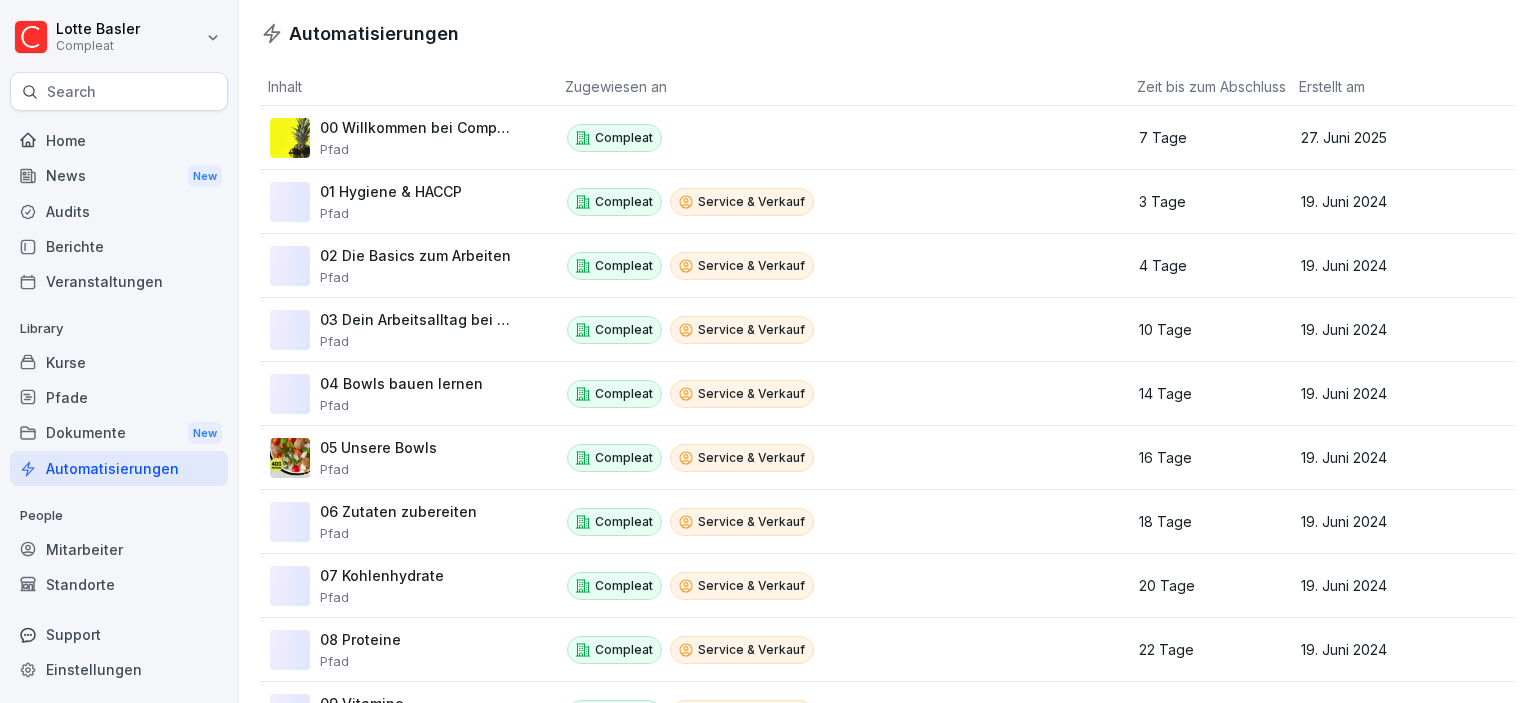 click on "Mitarbeiter" at bounding box center (119, 549) 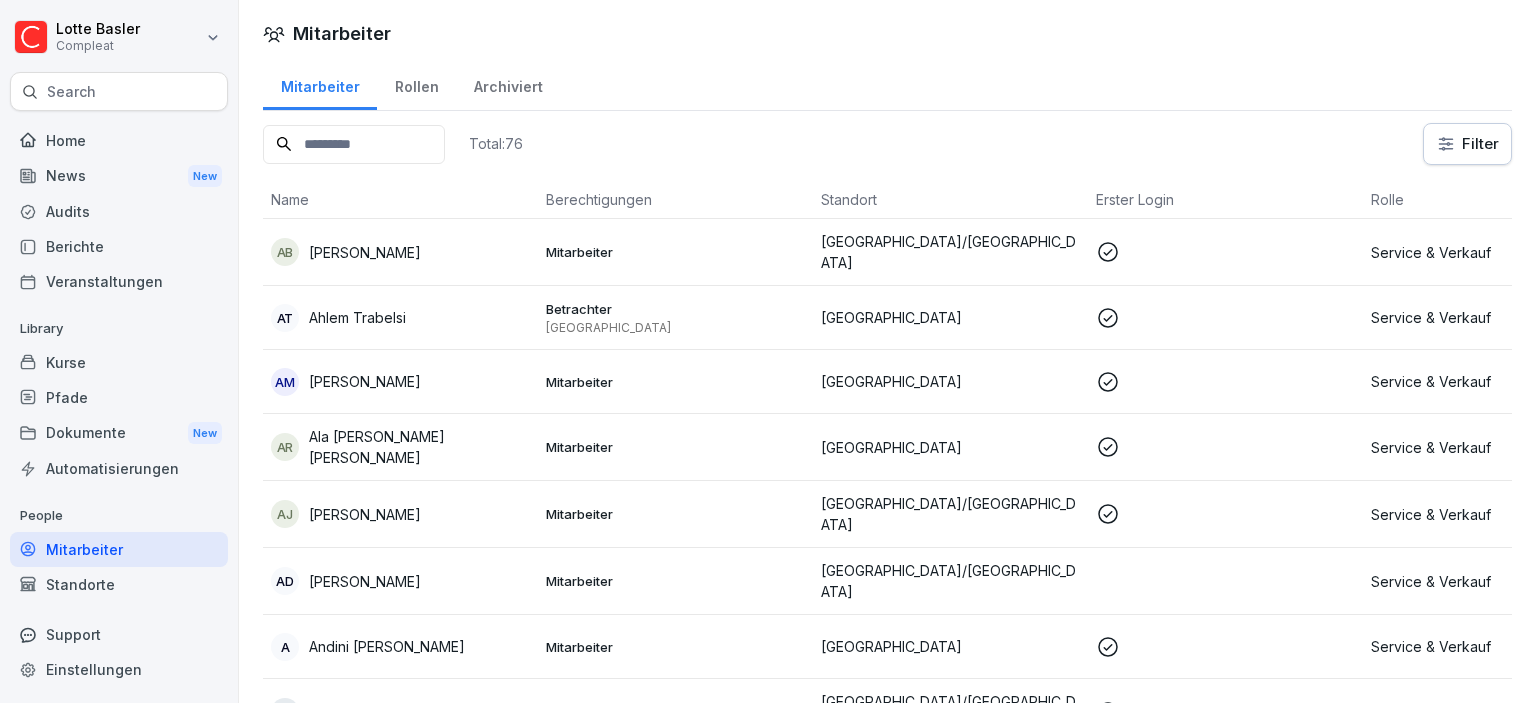 click at bounding box center [354, 144] 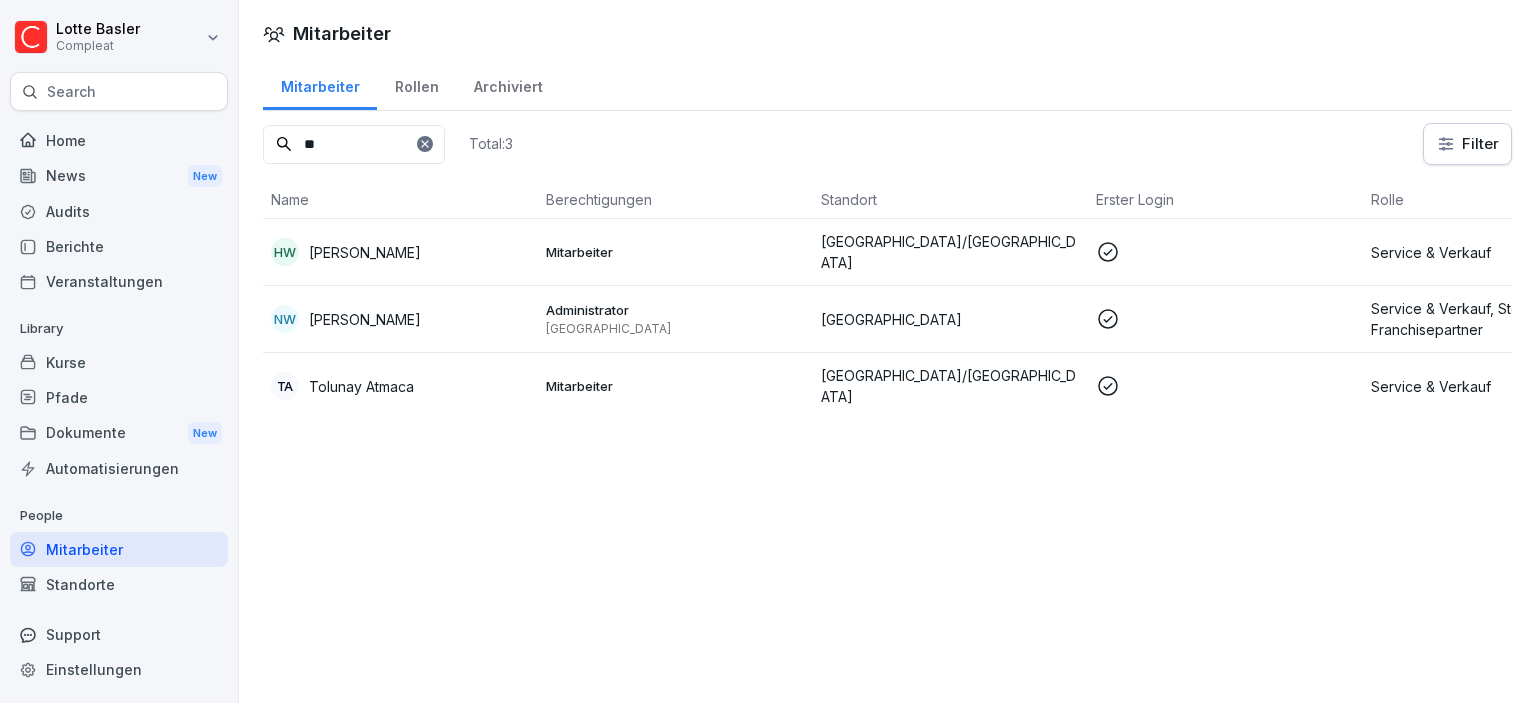 type on "*" 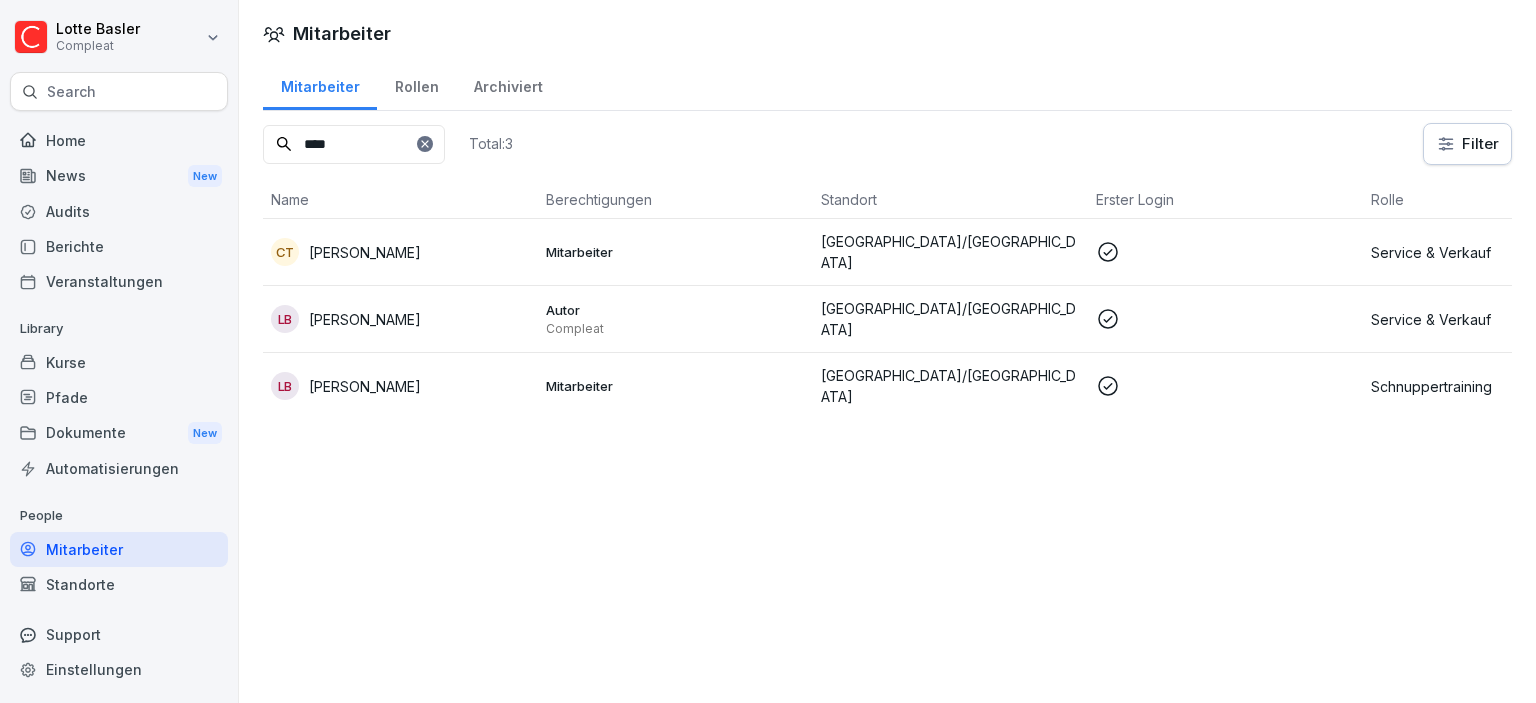 type on "****" 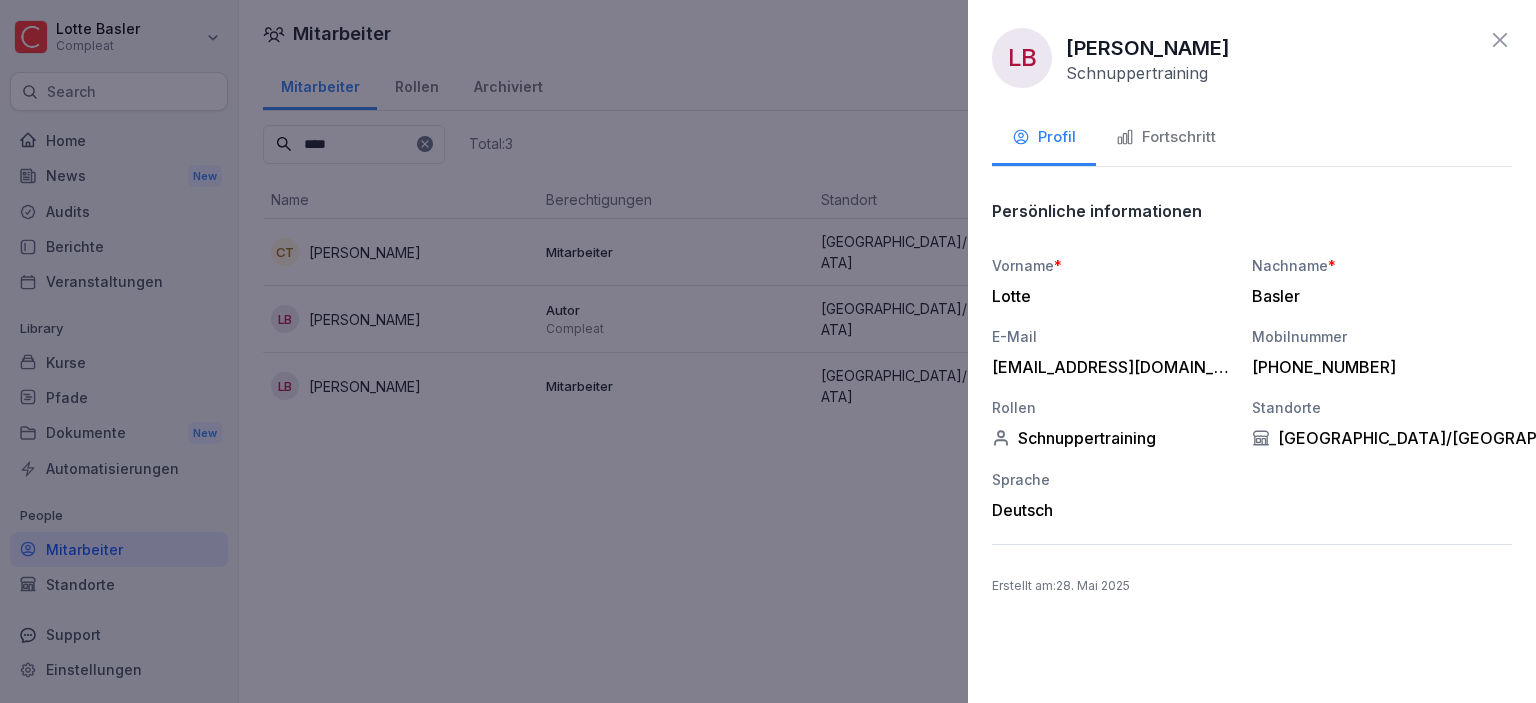 click 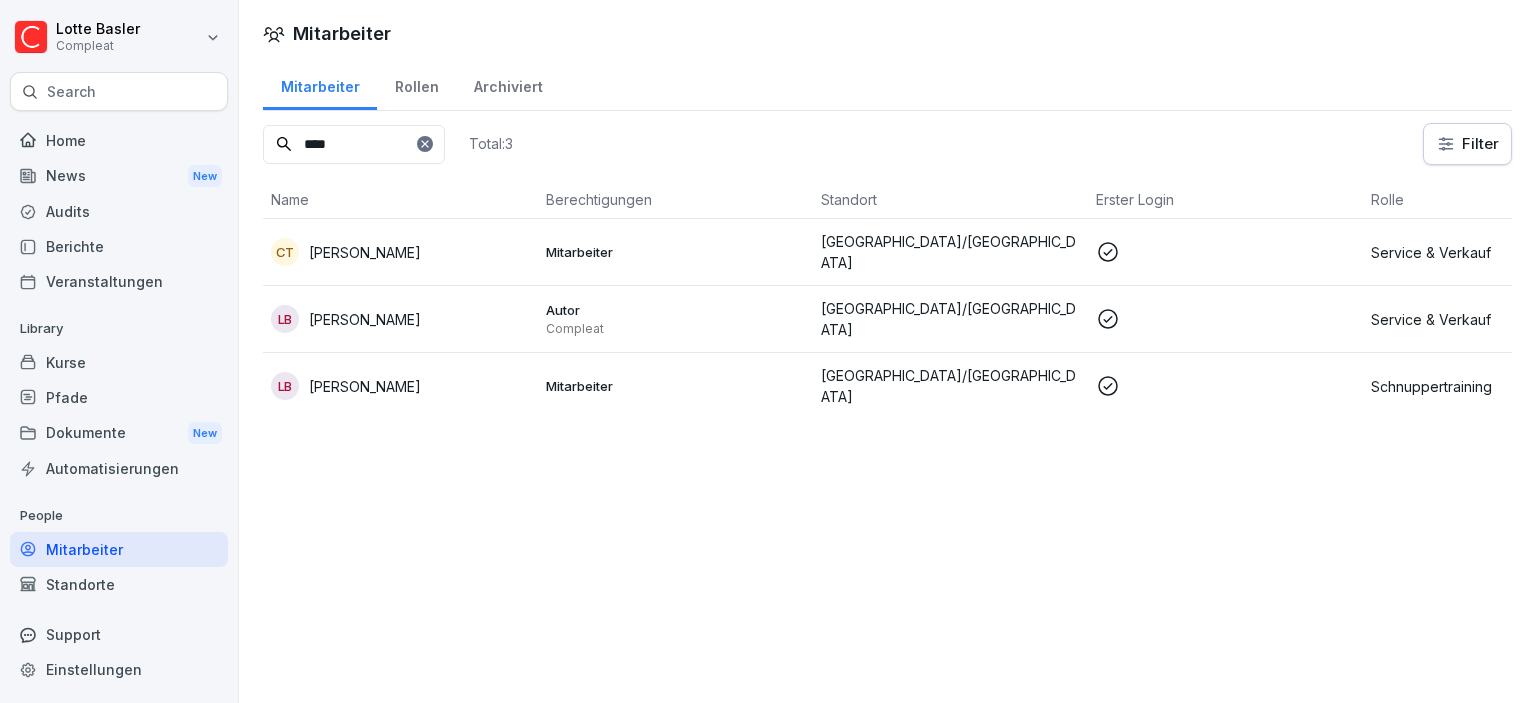 click on "Standorte" at bounding box center [119, 584] 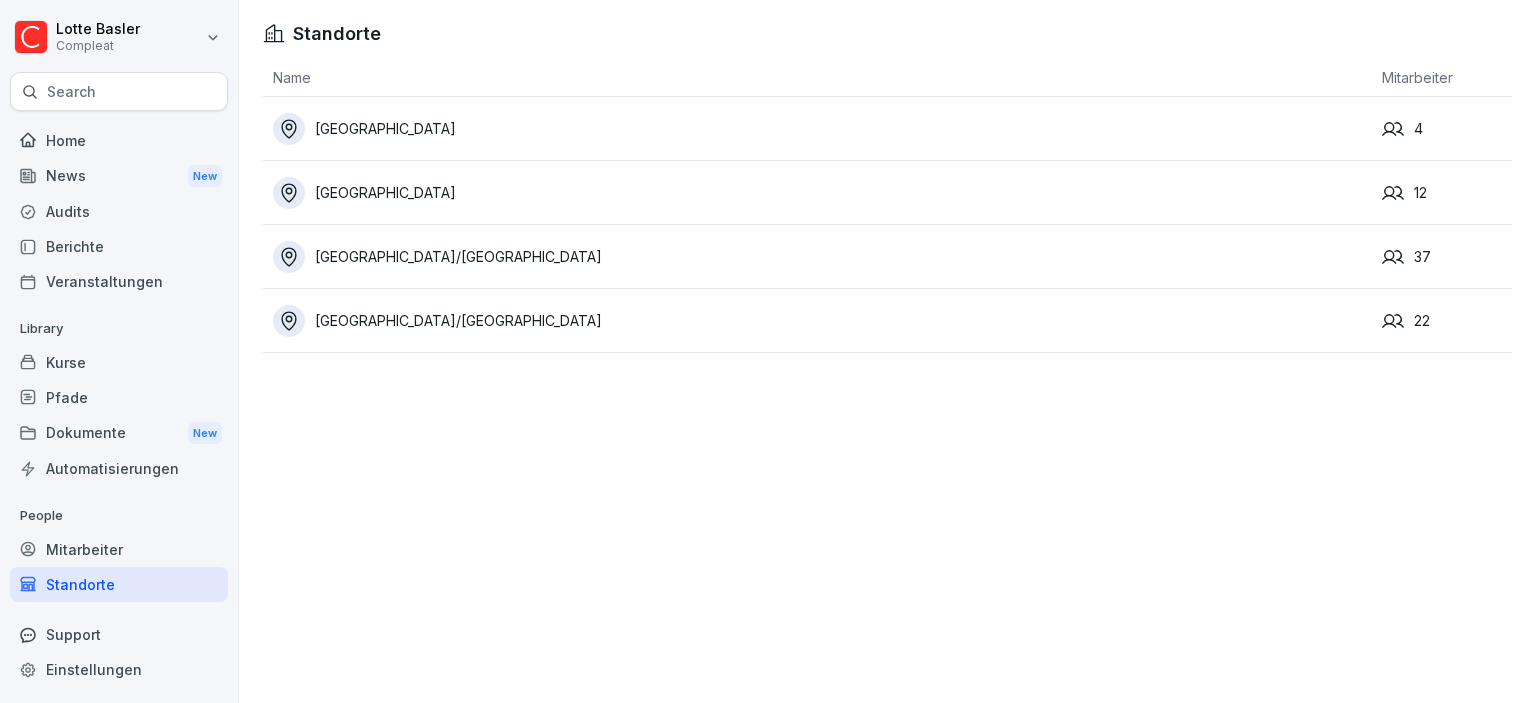 click on "Audits" at bounding box center (119, 211) 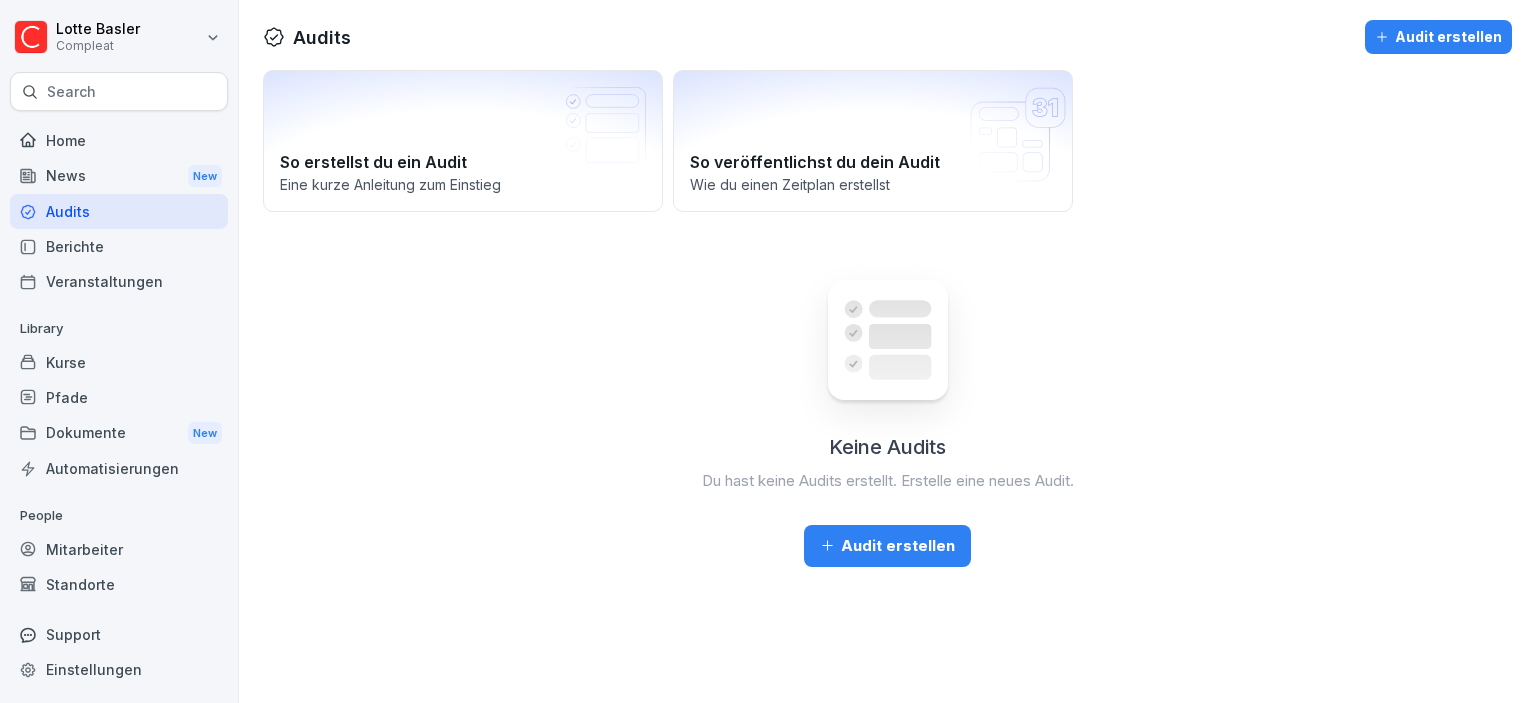click on "News New" at bounding box center (119, 176) 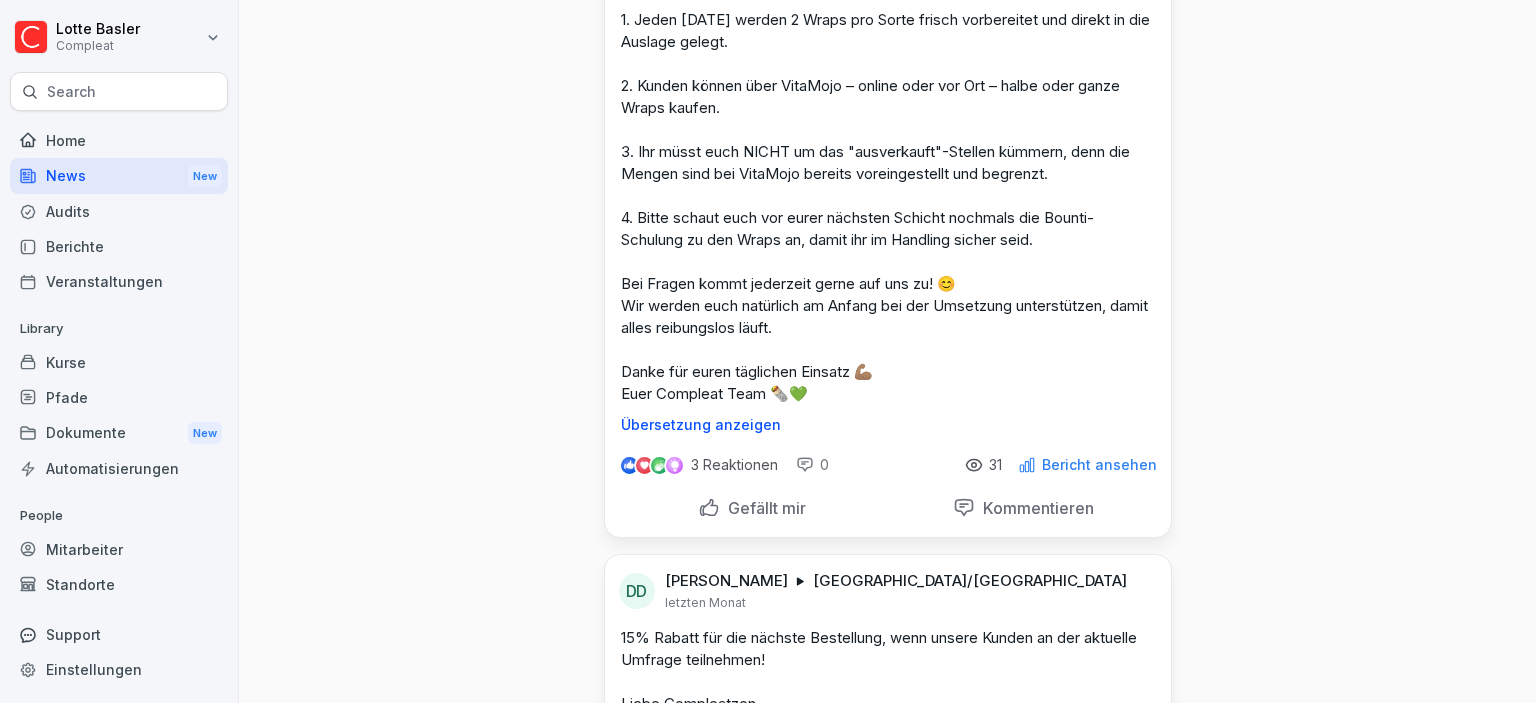 scroll, scrollTop: 3330, scrollLeft: 0, axis: vertical 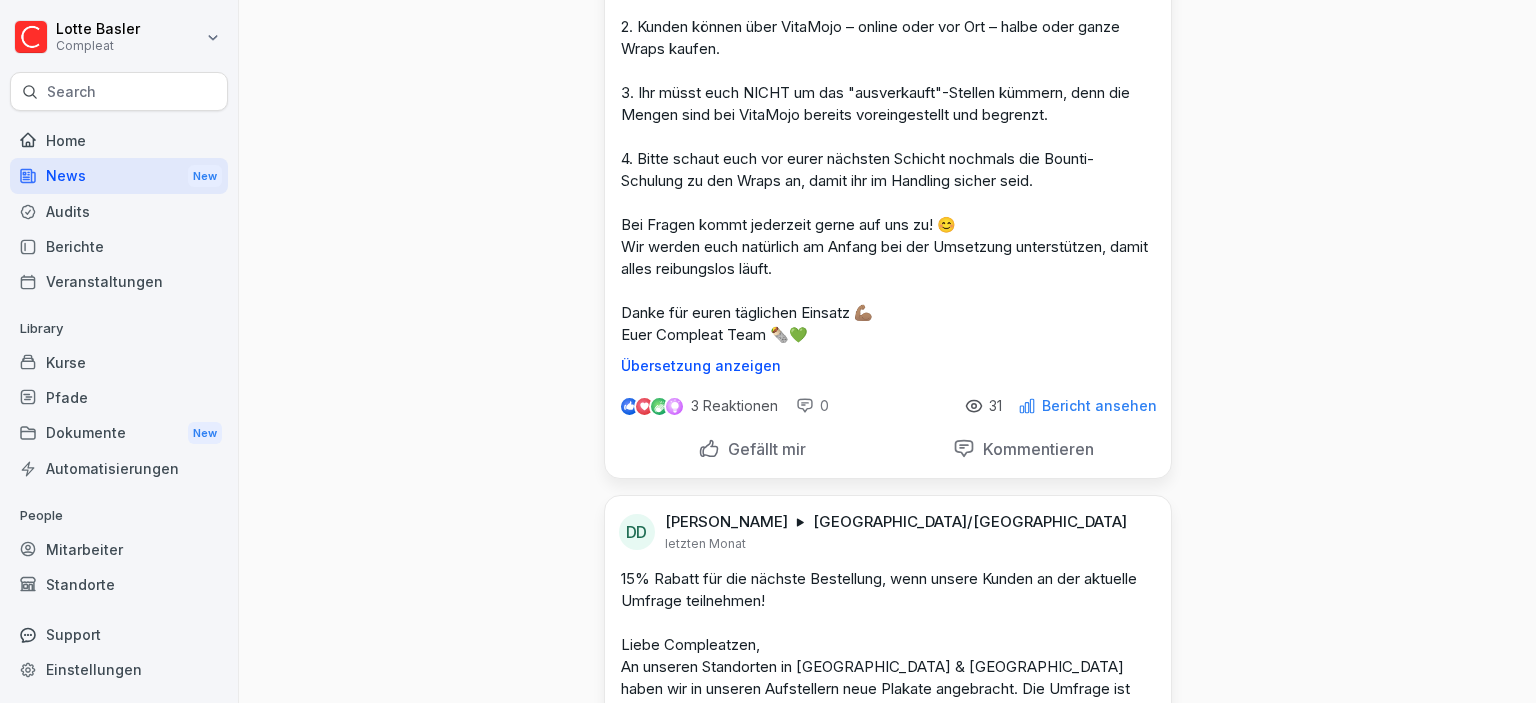 click on "Übersetzung anzeigen" at bounding box center (888, 366) 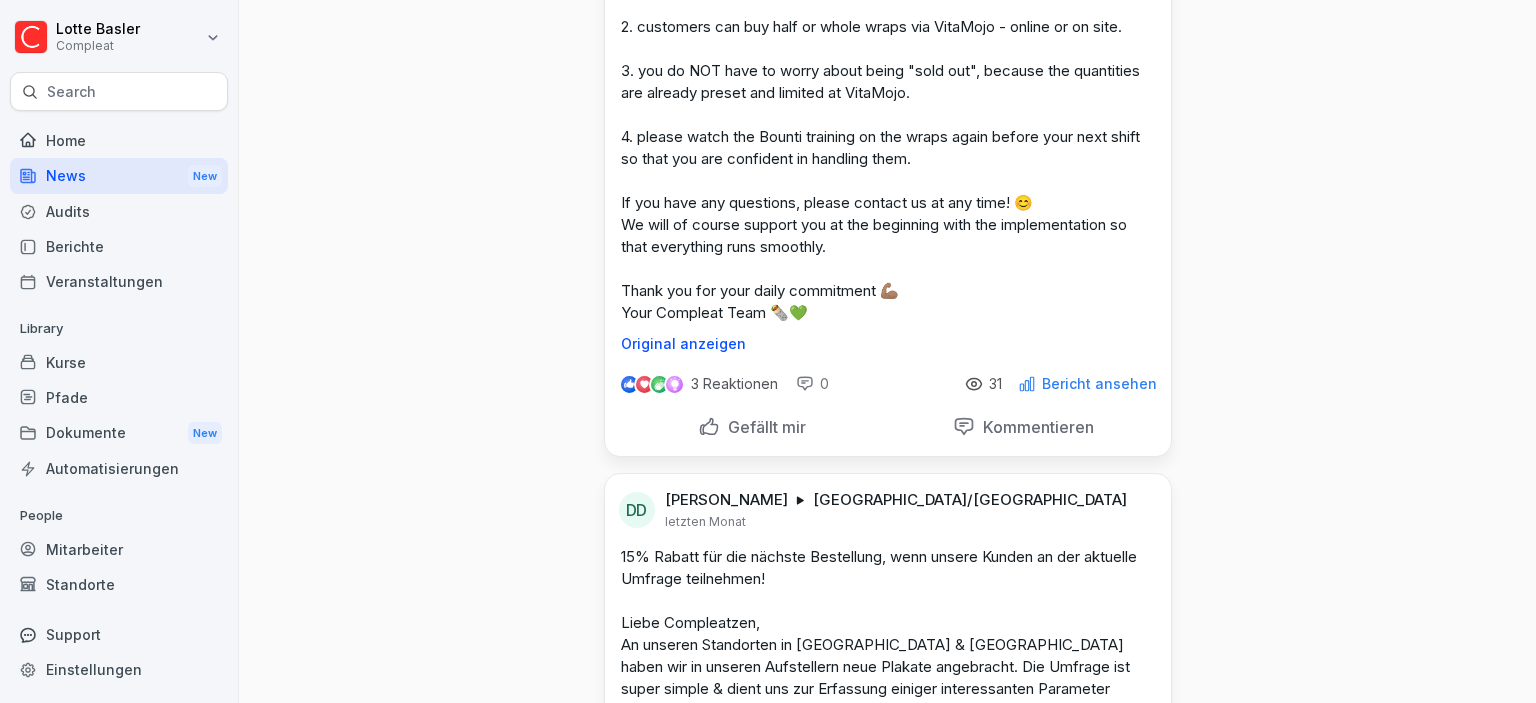 click on "Original anzeigen" at bounding box center (888, 344) 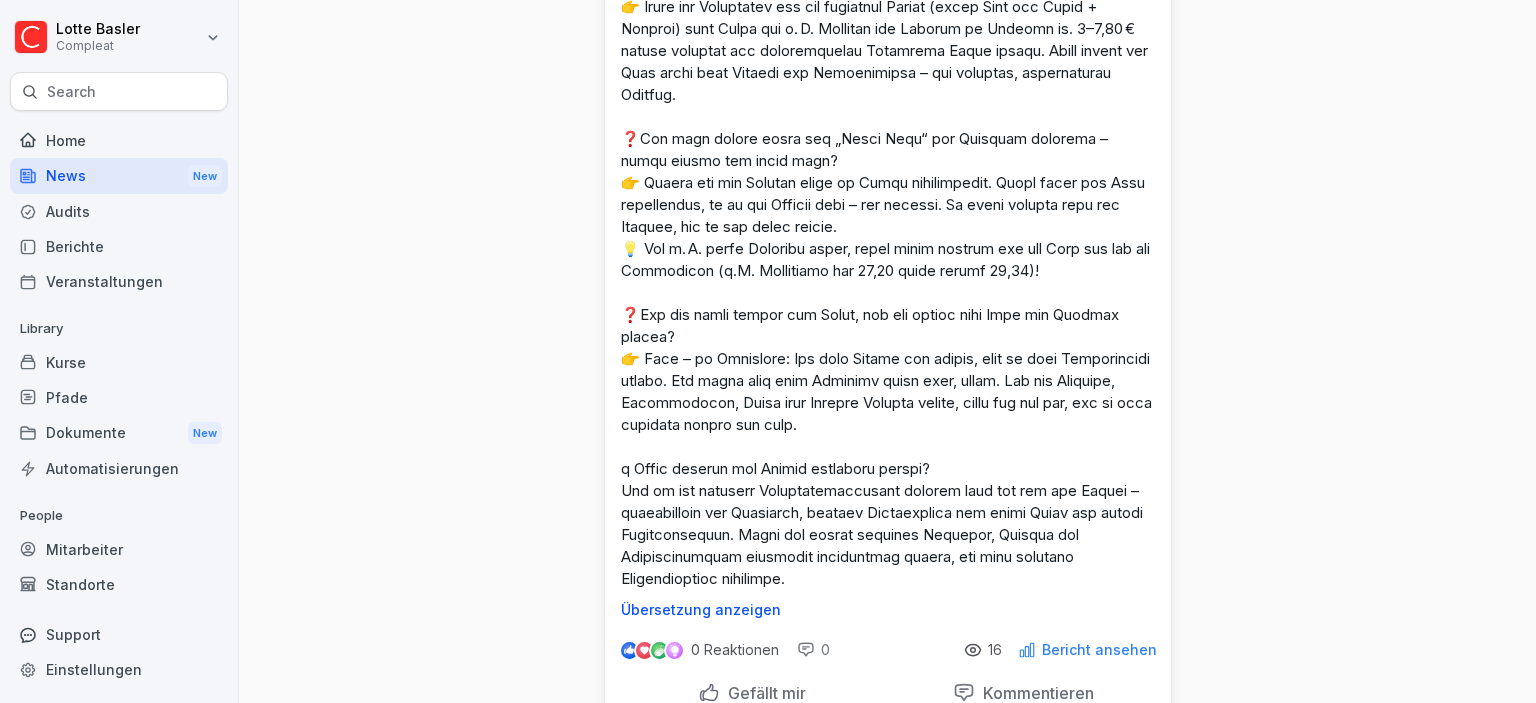 scroll, scrollTop: 0, scrollLeft: 0, axis: both 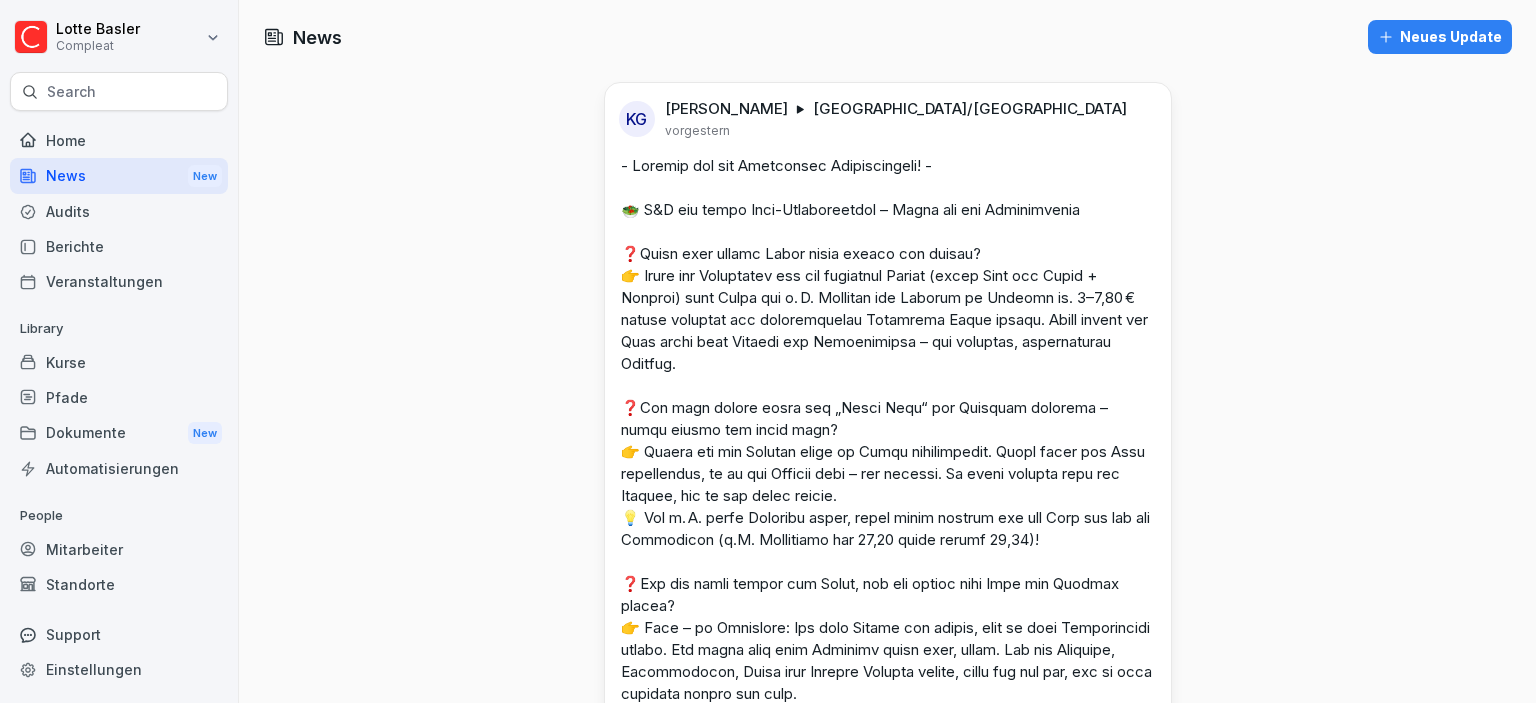 click on "Home" at bounding box center [119, 140] 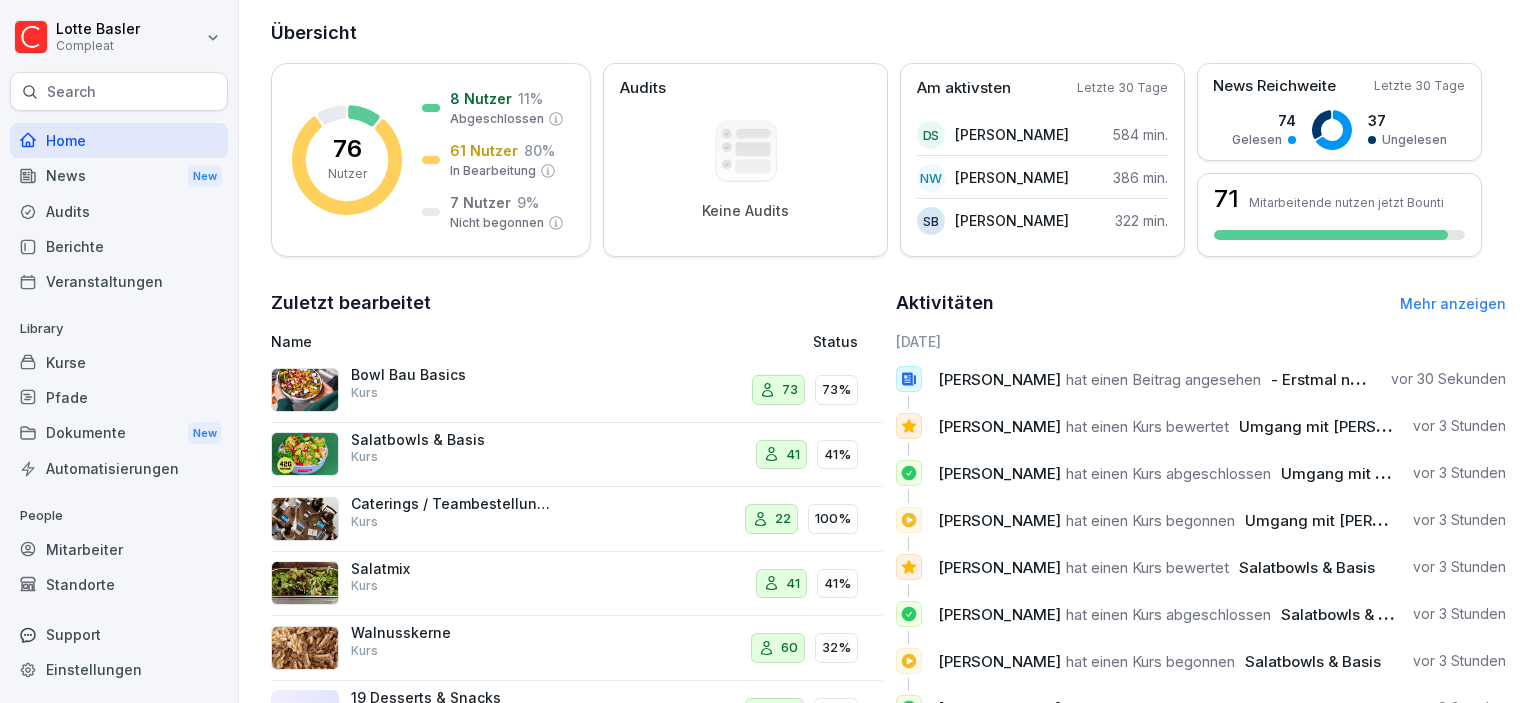 scroll, scrollTop: 246, scrollLeft: 0, axis: vertical 